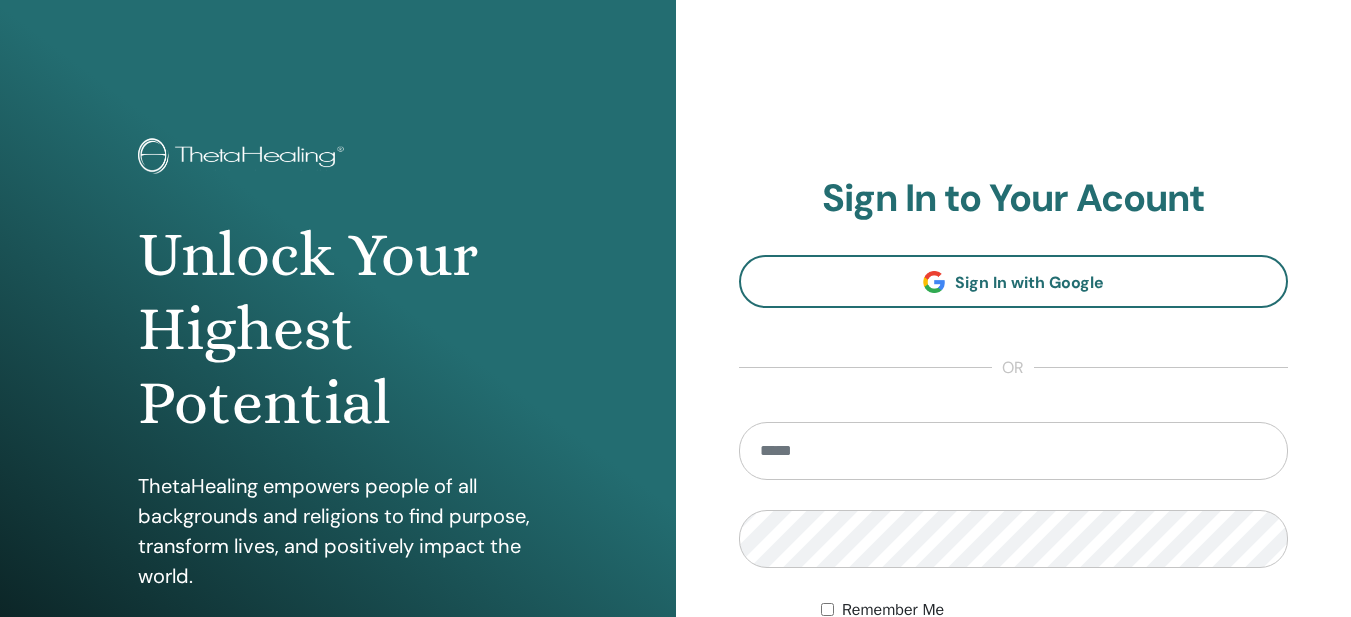 scroll, scrollTop: 0, scrollLeft: 0, axis: both 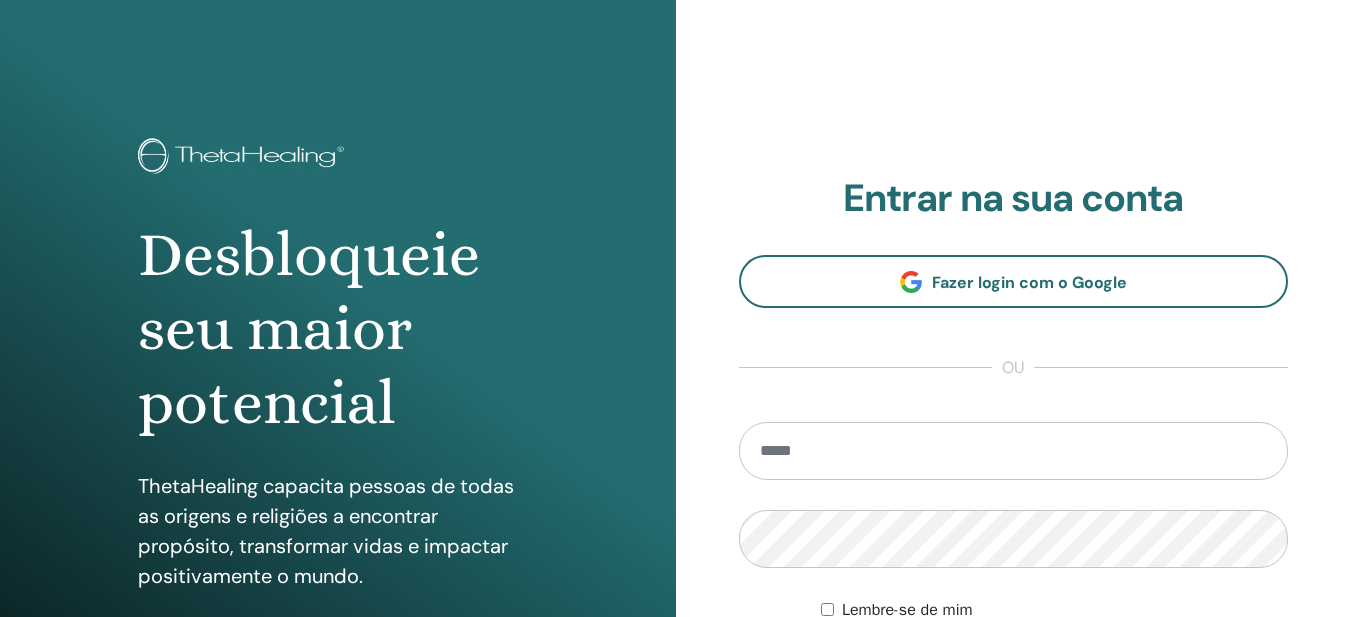 click at bounding box center [1014, 451] 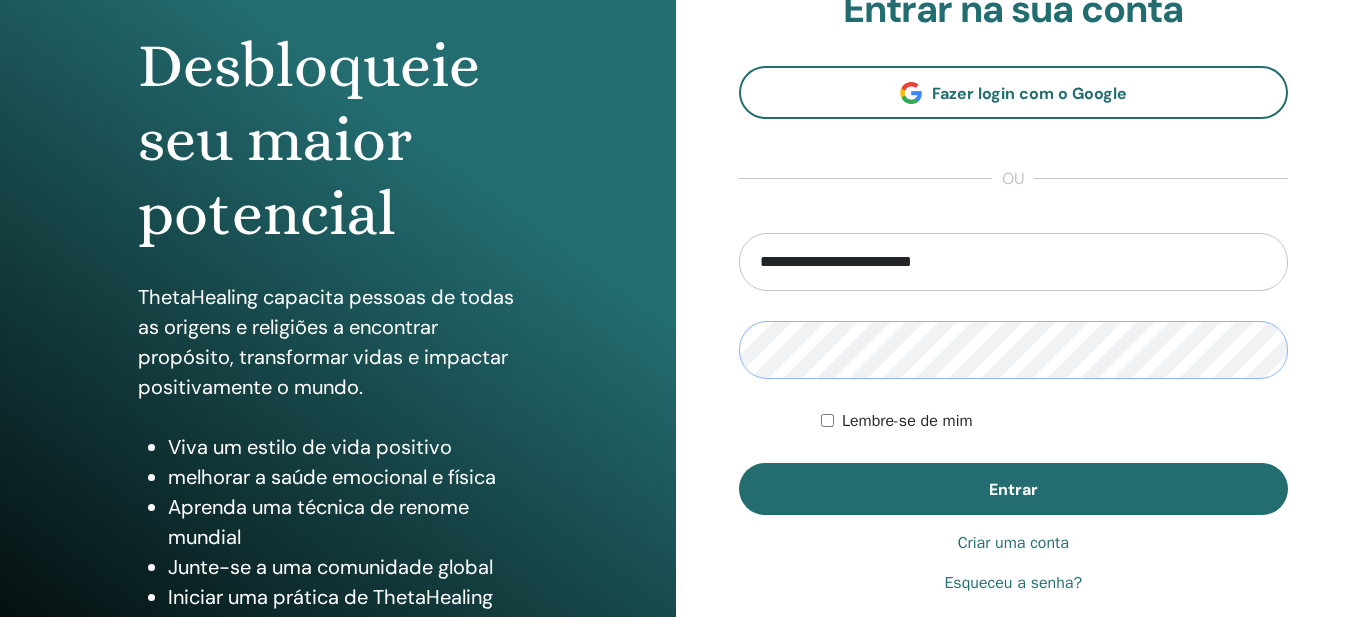 scroll, scrollTop: 200, scrollLeft: 0, axis: vertical 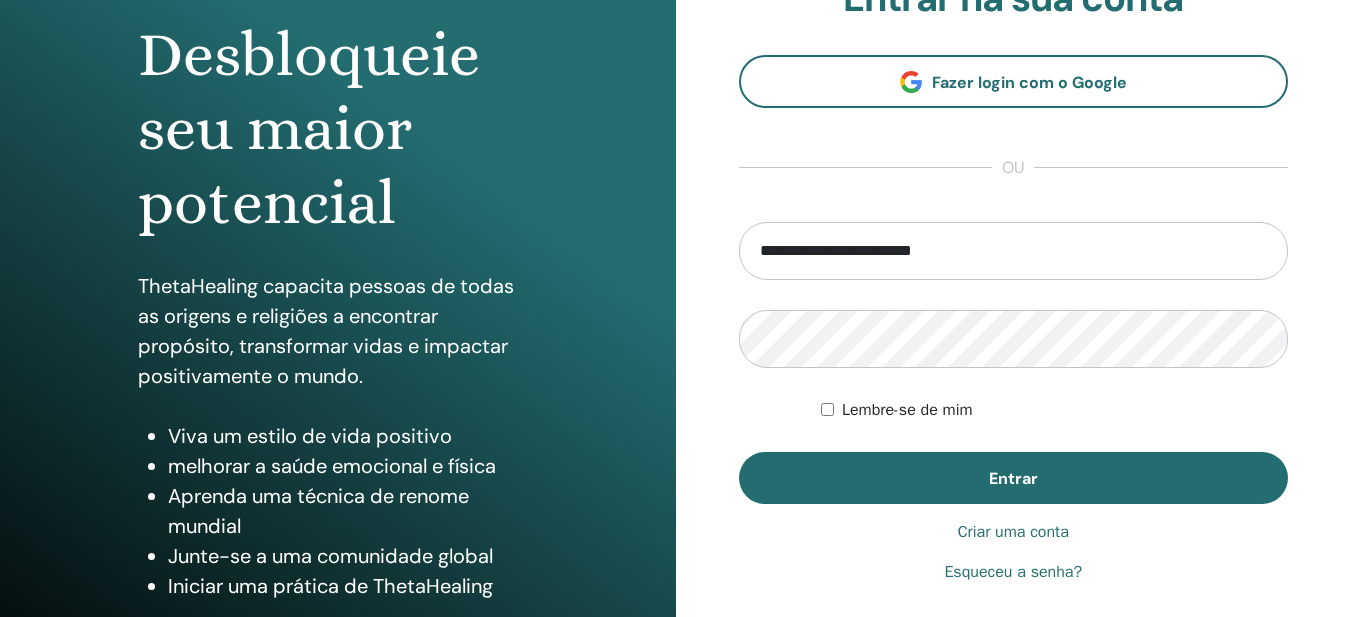 click on "Lembre-se de mim" at bounding box center (1054, 410) 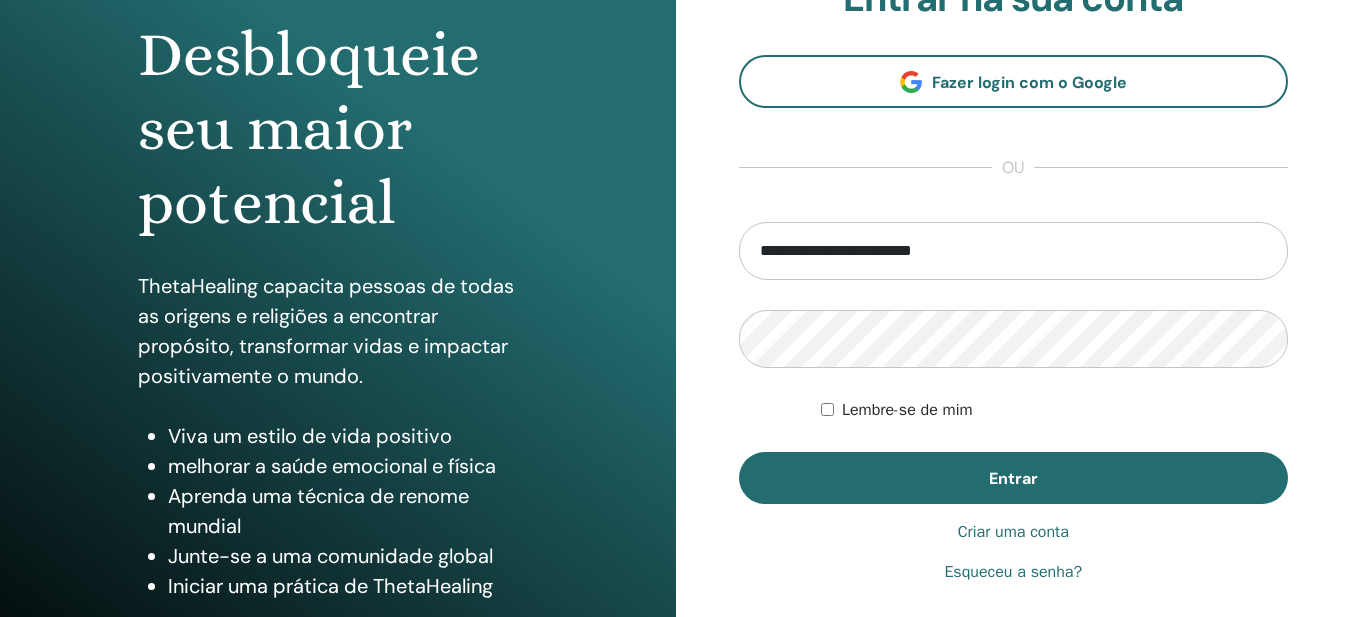 click on "Esqueceu a senha?" at bounding box center (1013, 572) 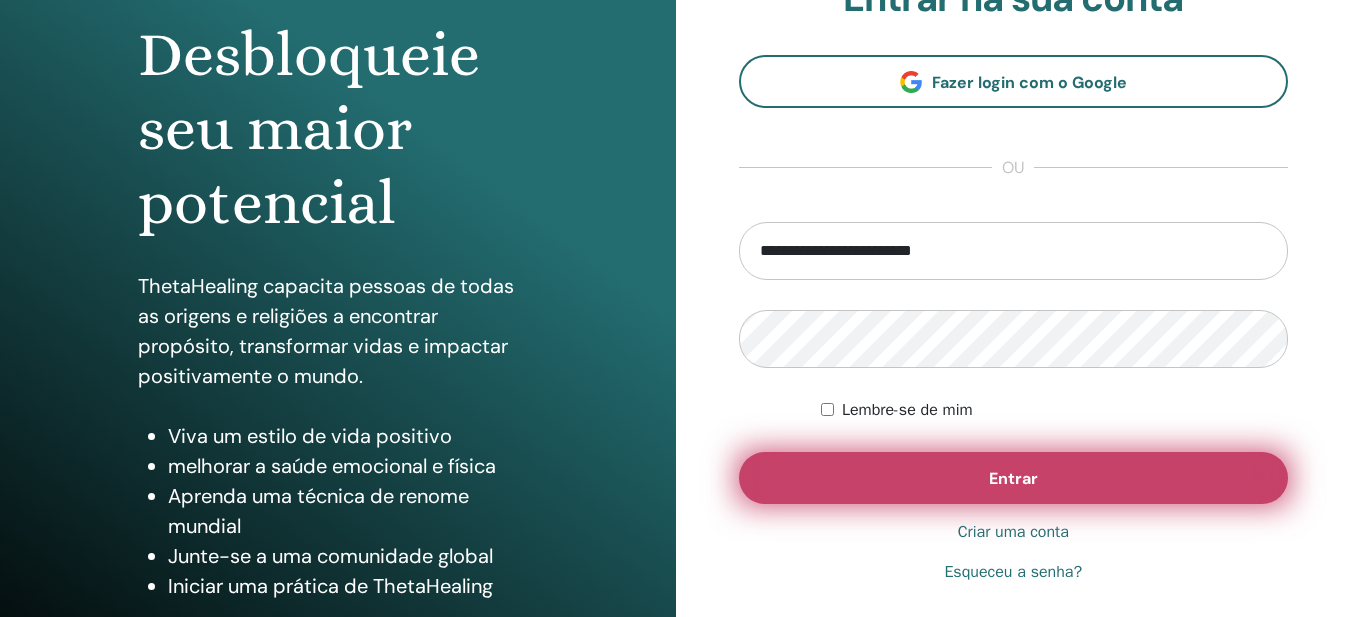 click on "Entrar" at bounding box center (1014, 478) 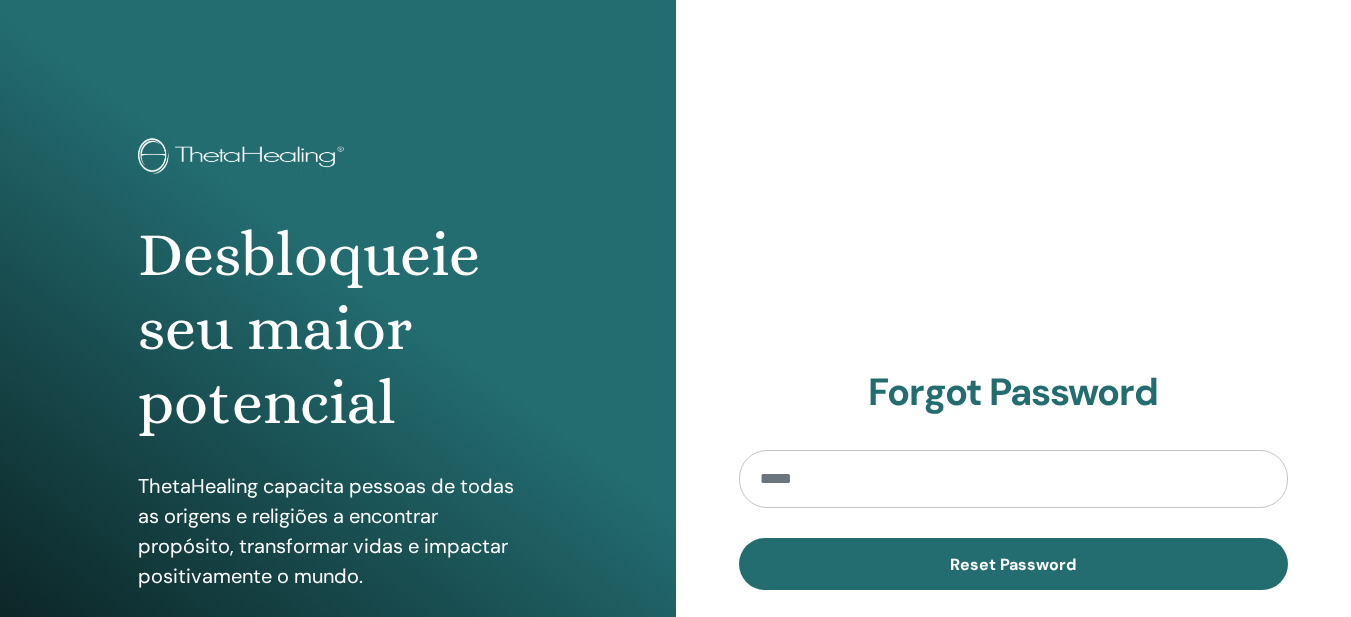 scroll, scrollTop: 0, scrollLeft: 0, axis: both 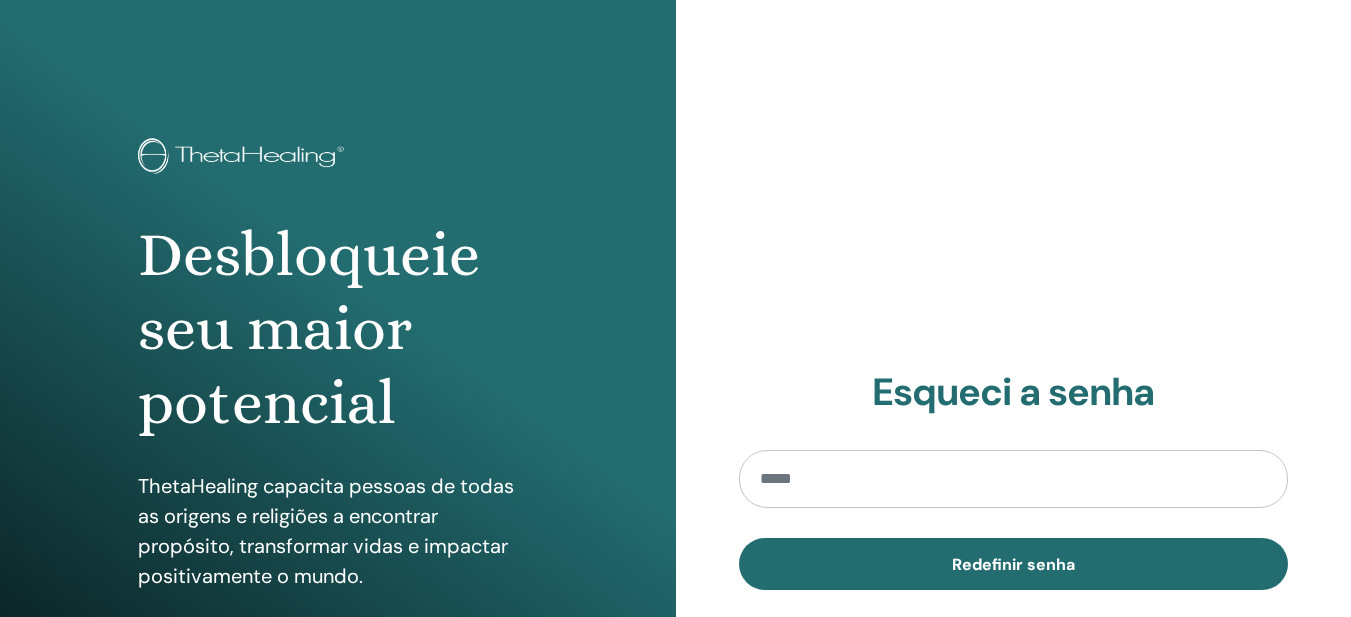 click at bounding box center [1014, 479] 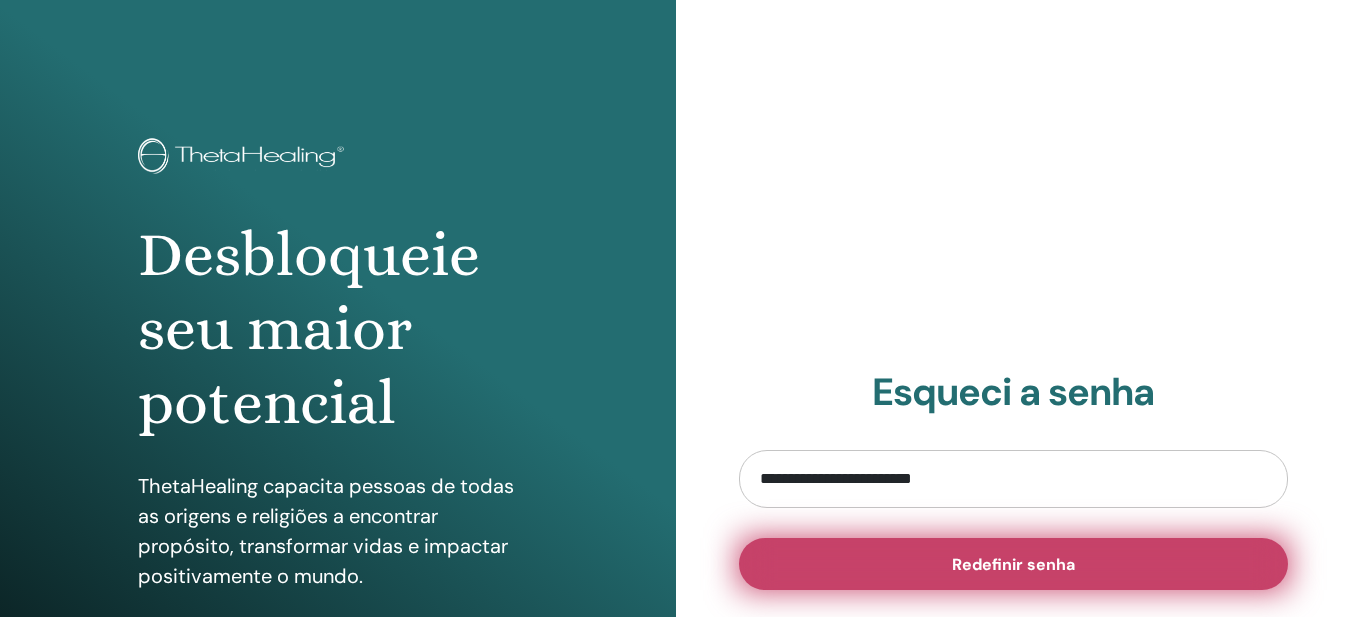 click on "Redefinir senha" at bounding box center [1013, 564] 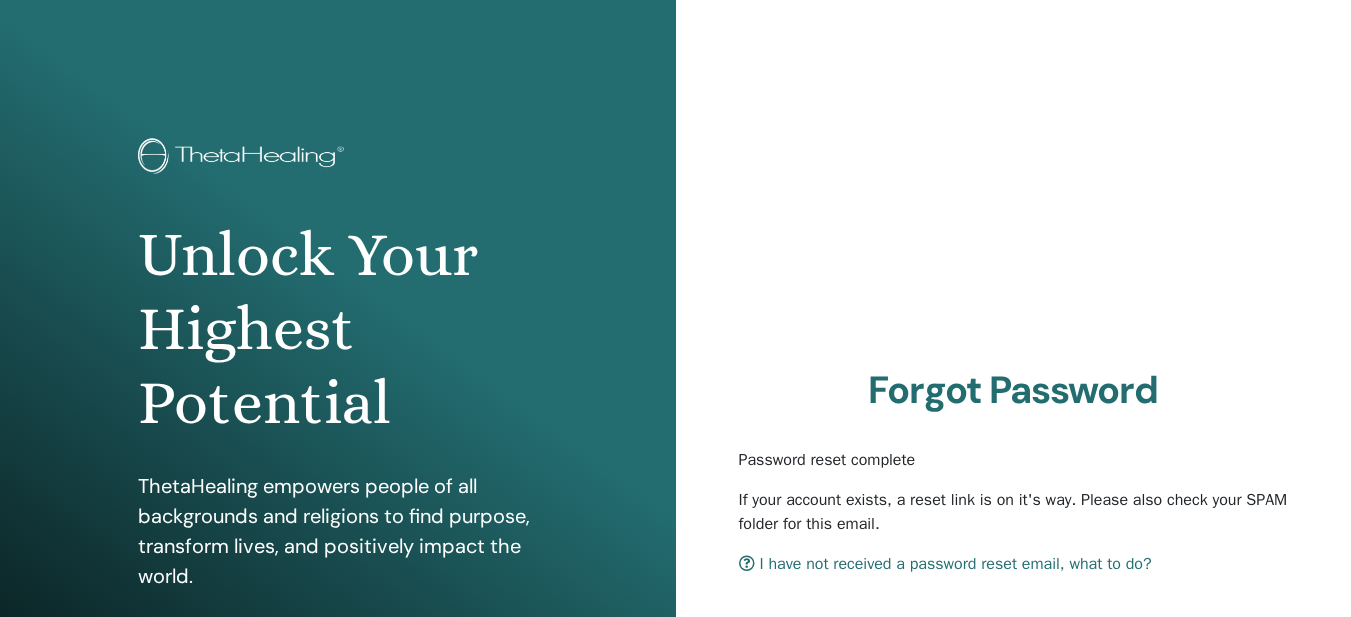 scroll, scrollTop: 0, scrollLeft: 0, axis: both 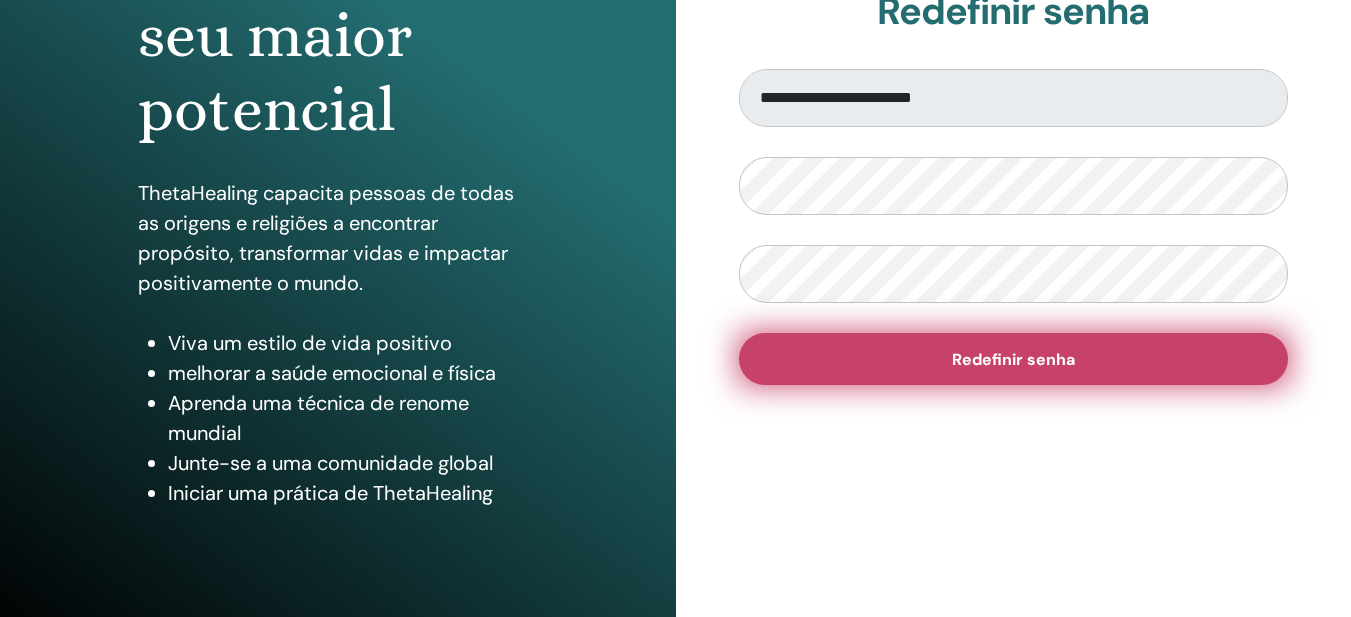 click on "Redefinir senha" at bounding box center [1014, 359] 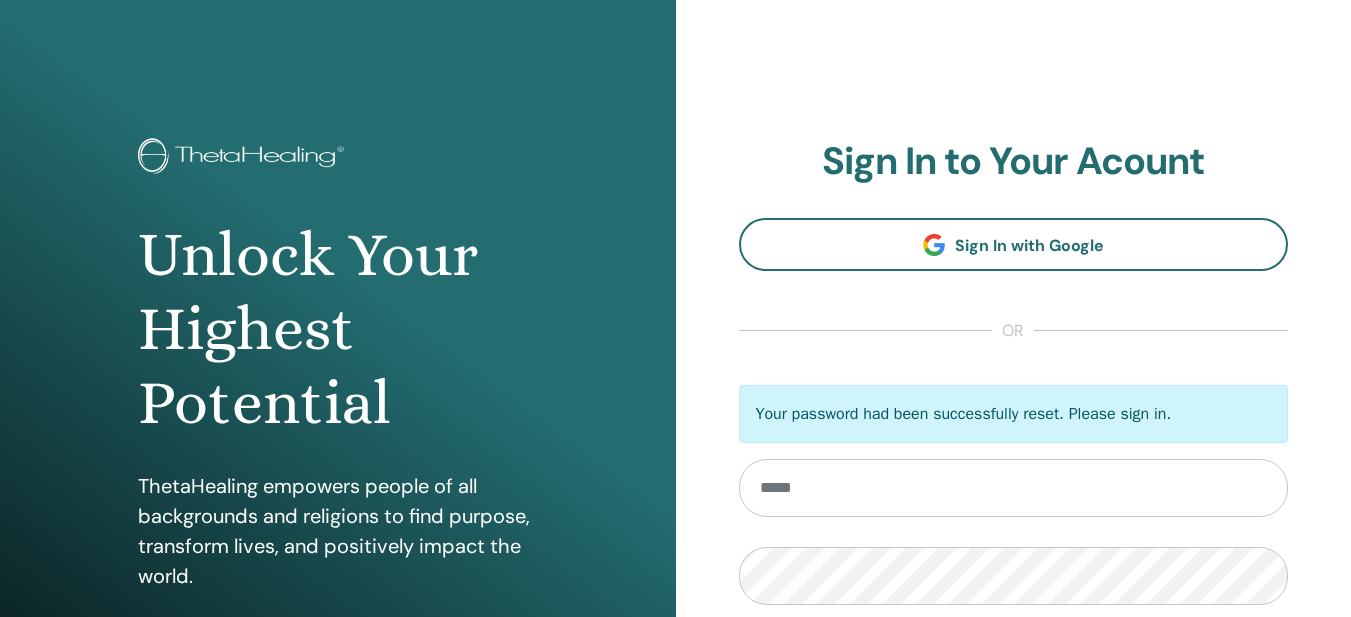 scroll, scrollTop: 0, scrollLeft: 0, axis: both 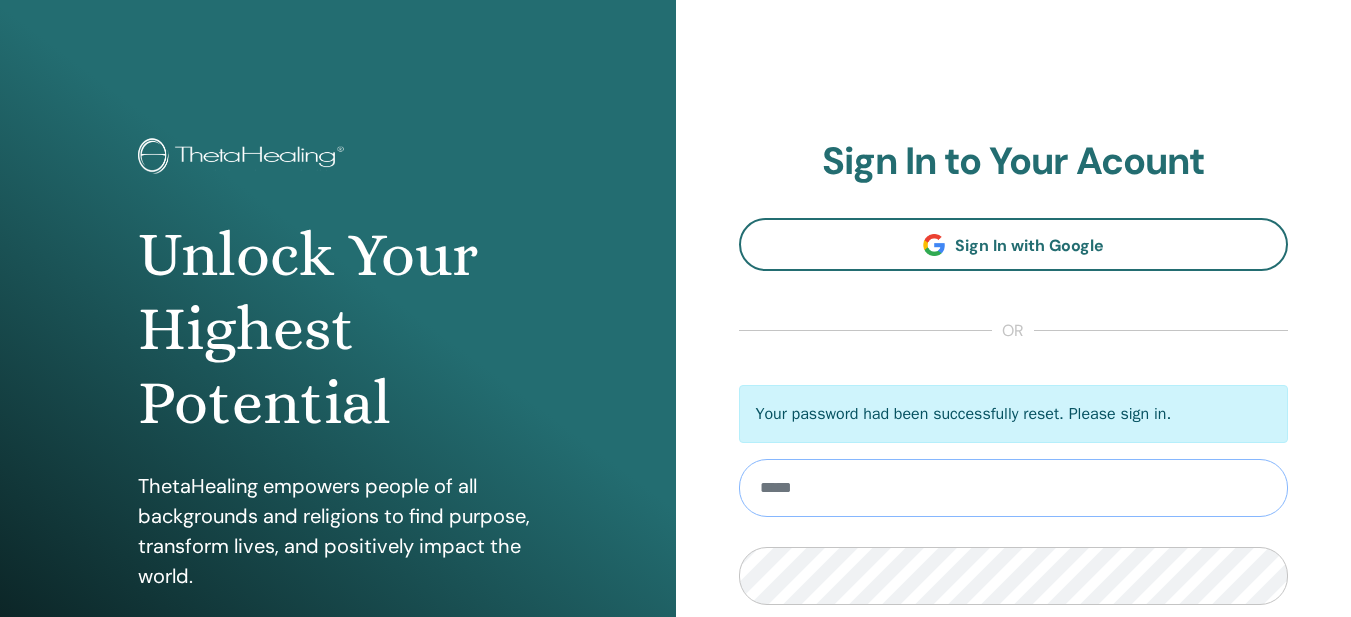 type on "**********" 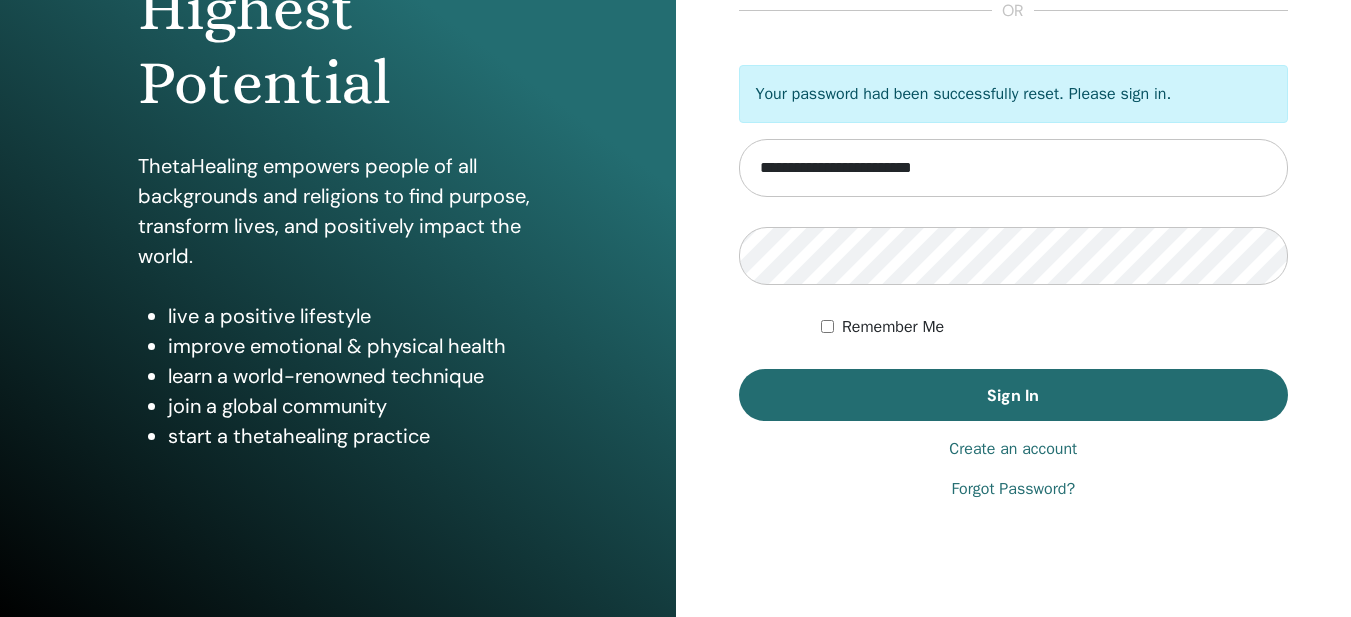 scroll, scrollTop: 343, scrollLeft: 0, axis: vertical 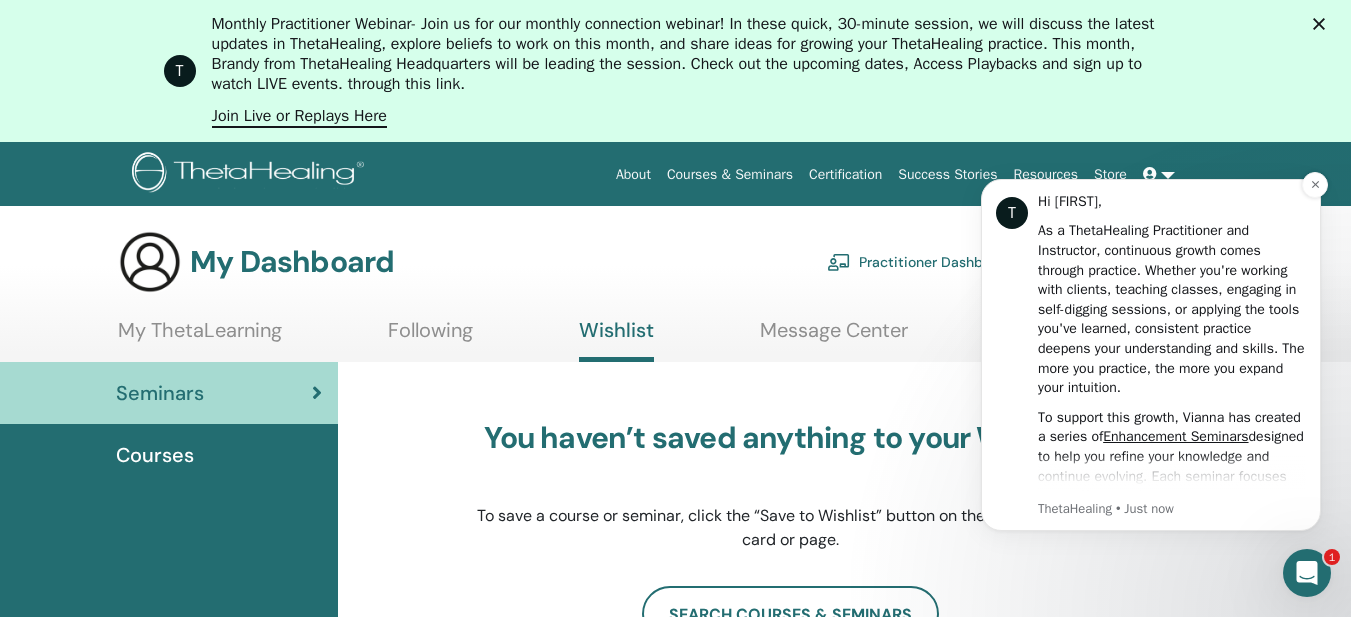 click on "As a ThetaHealing Practitioner and Instructor, continuous growth comes through practice. Whether you're working with clients, teaching classes, engaging in self-digging sessions, or applying the tools you've learned, consistent practice deepens your understanding and skills. The more you practice, the more you expand your intuition." at bounding box center (1172, 309) 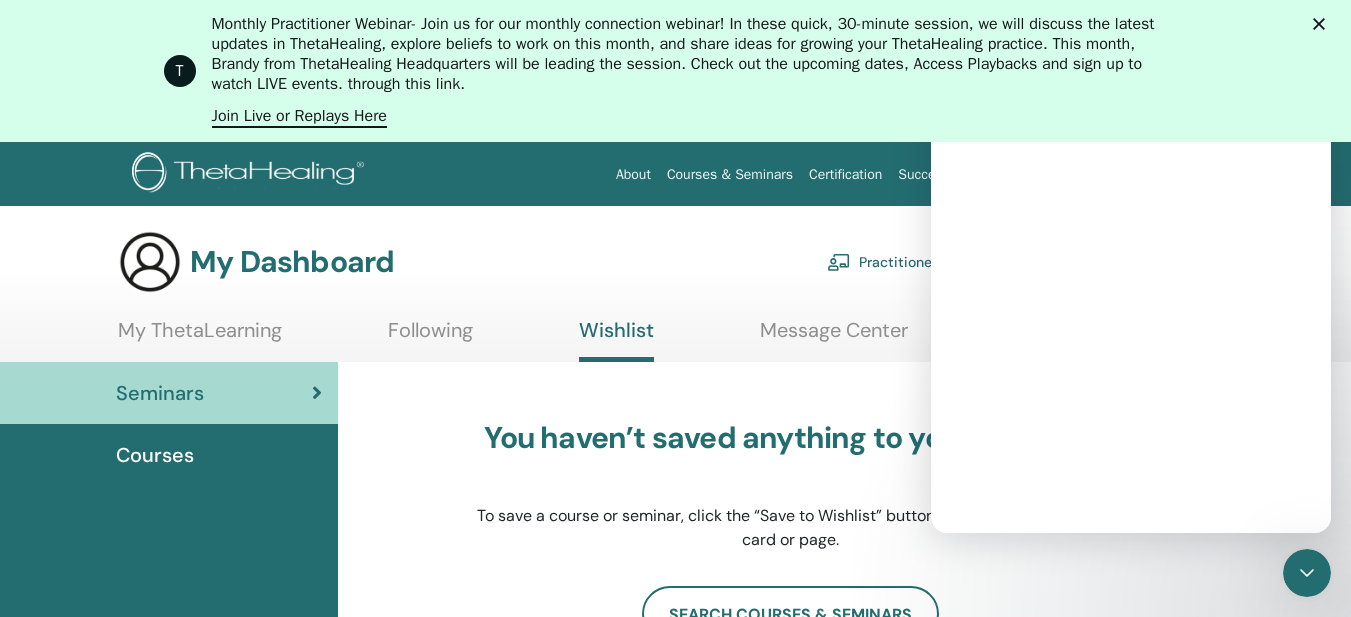 scroll, scrollTop: 0, scrollLeft: 0, axis: both 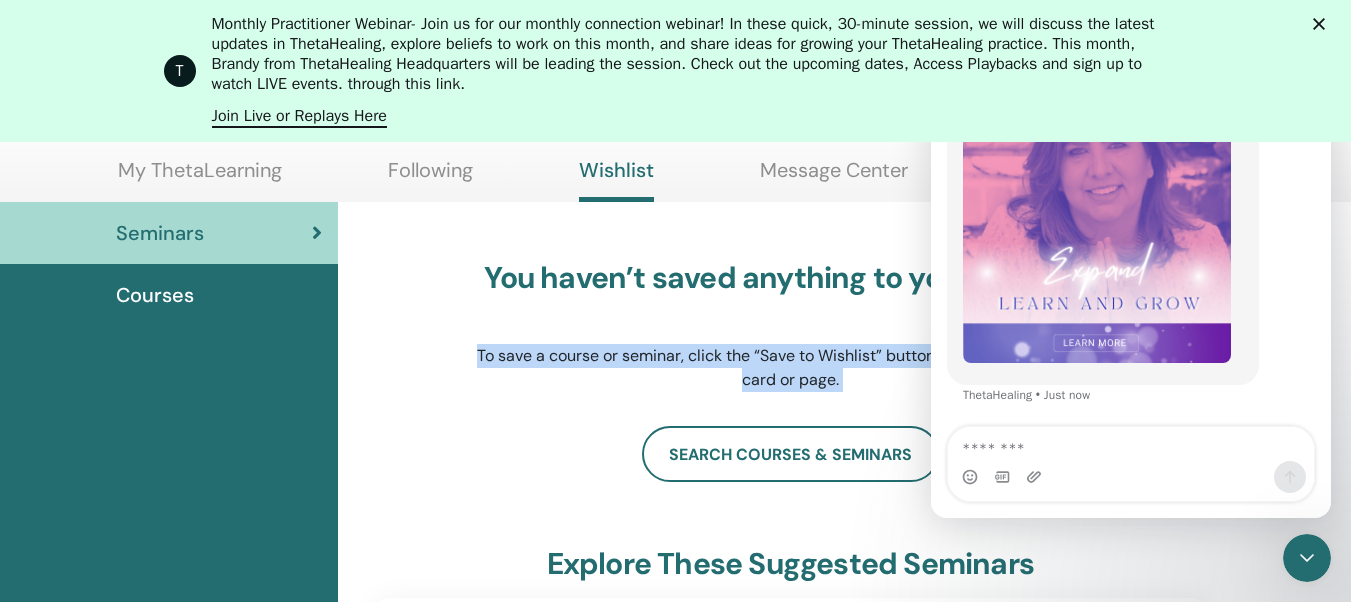 click on "About
Courses & Seminars
Certification
Success Stories
Resources
Store
IM [FIRST] [LAST] My ThetaLearning My ThetaHealers My Seminars Wishlist Become a Practitioner Notifications 3 Messages My Theta Account Support Logout
My Dashboard" at bounding box center (675, 88) 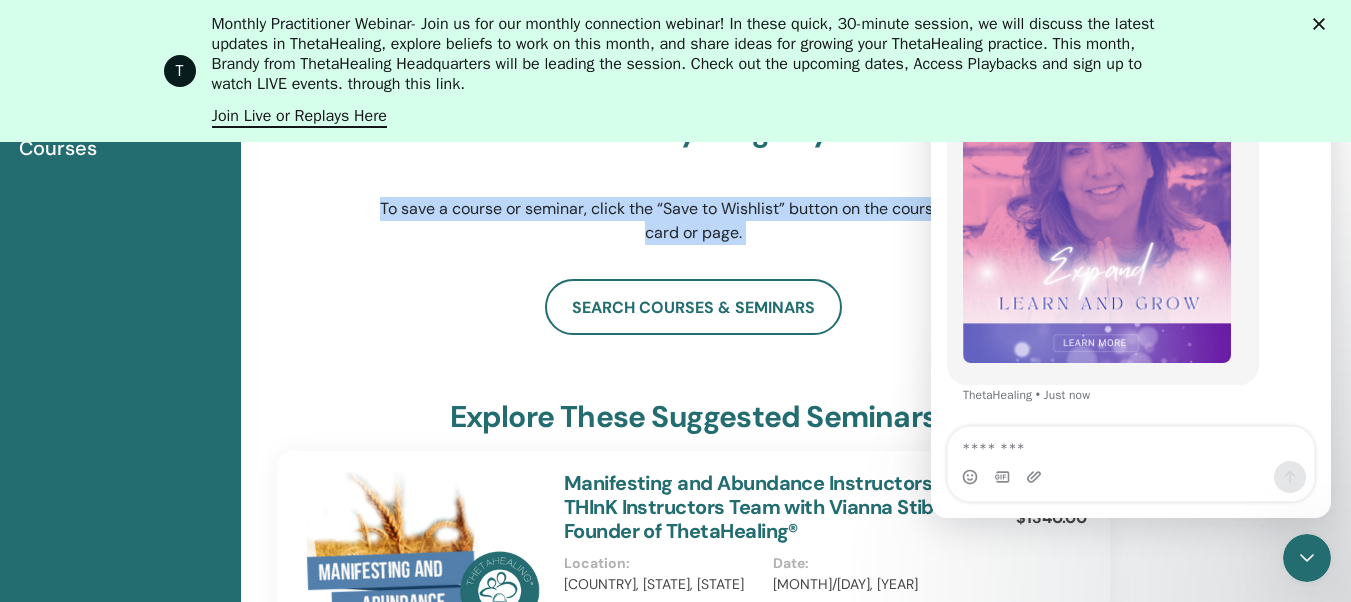 click on "About
Courses & Seminars
Certification
Success Stories
Resources
Store
IM [FIRST] [LAST] My ThetaLearning My ThetaHealers My Seminars Wishlist Become a Practitioner Notifications 3 Messages My Theta Account Support Logout
My Dashboard" at bounding box center [578, -59] 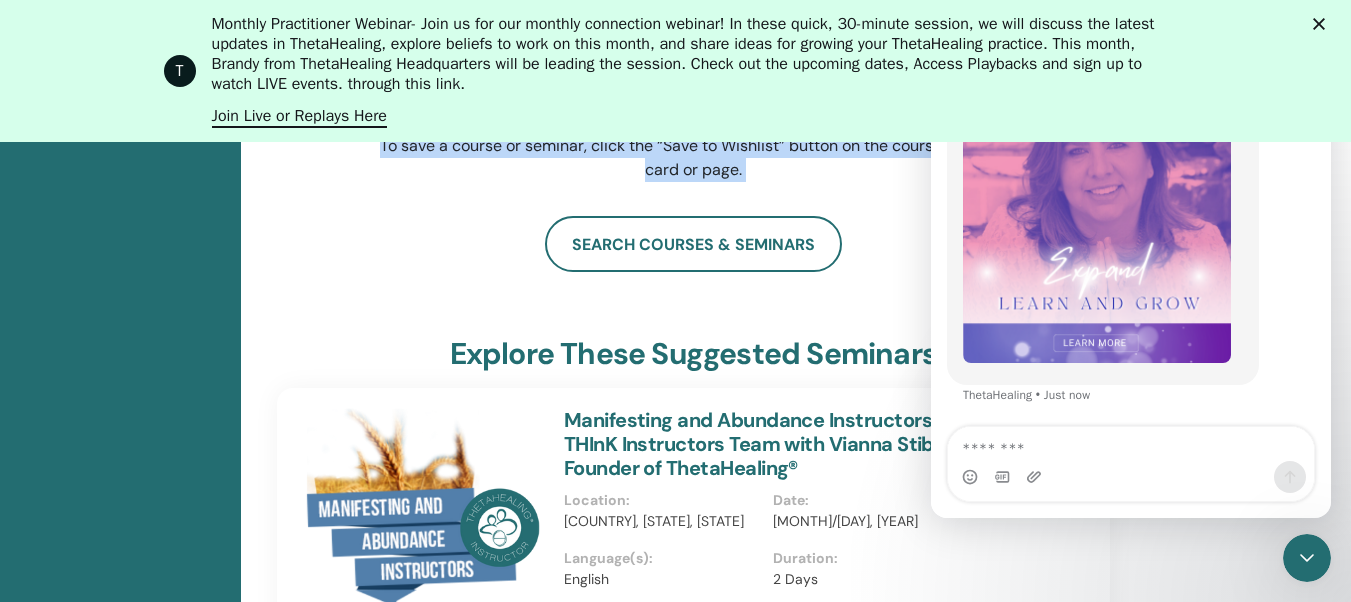 scroll, scrollTop: 591, scrollLeft: 97, axis: both 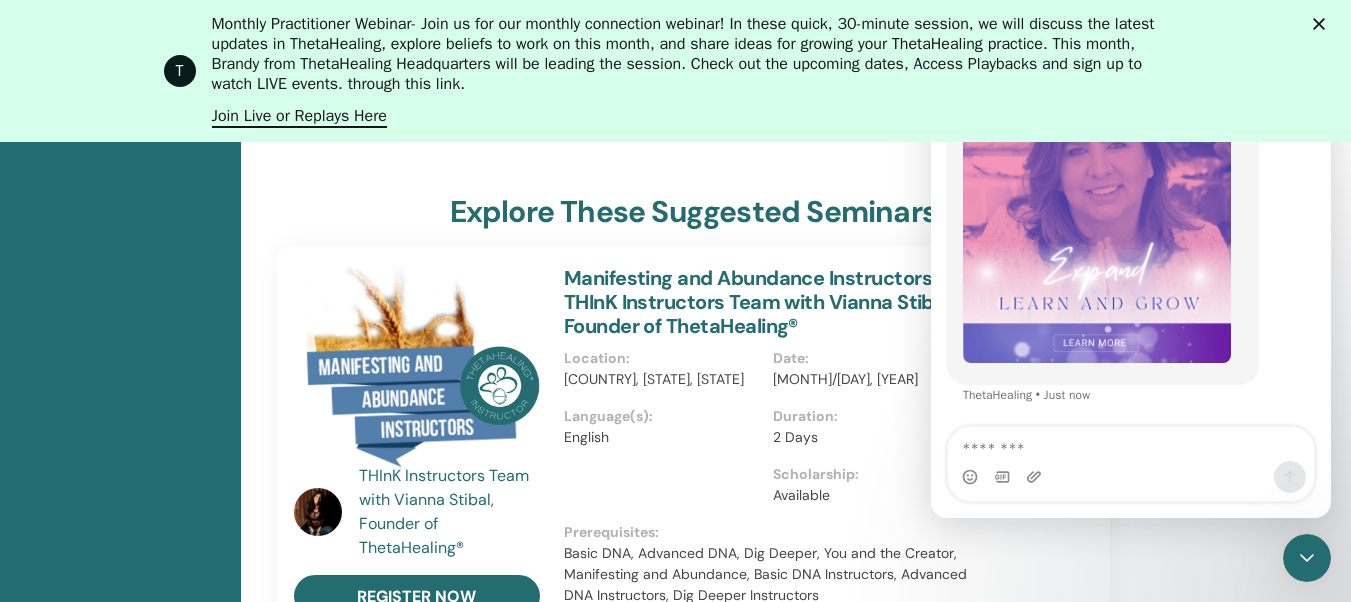 click on "About
Courses & Seminars
Certification
Success Stories
Resources
Store
IM [FIRST] [LAST] My ThetaLearning My ThetaHealers My Seminars Wishlist Become a Practitioner Notifications 3 Messages My Theta Account Support Logout
My Dashboard" at bounding box center (578, -264) 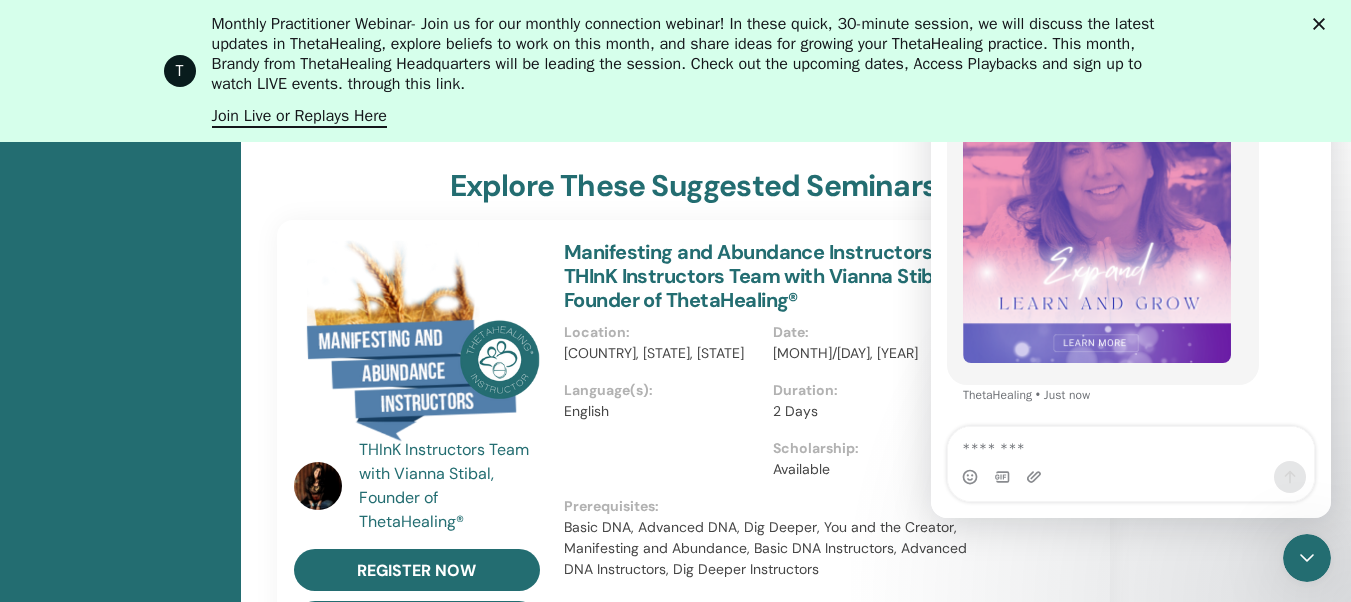 click 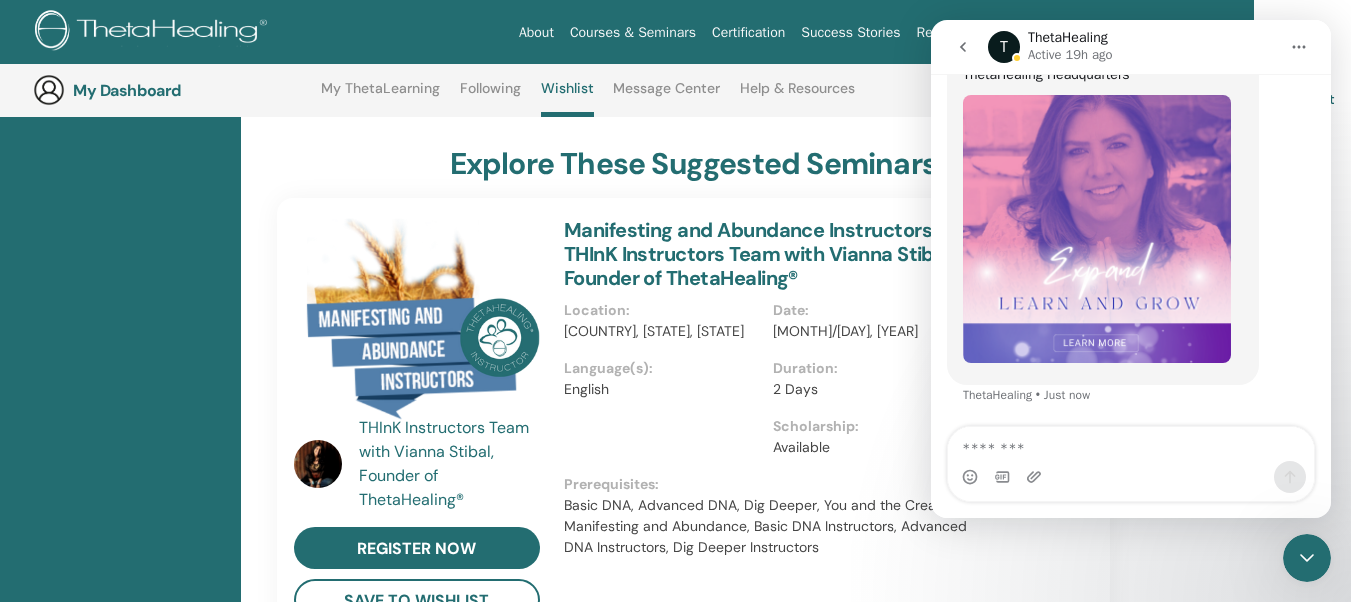 scroll, scrollTop: 431, scrollLeft: 97, axis: both 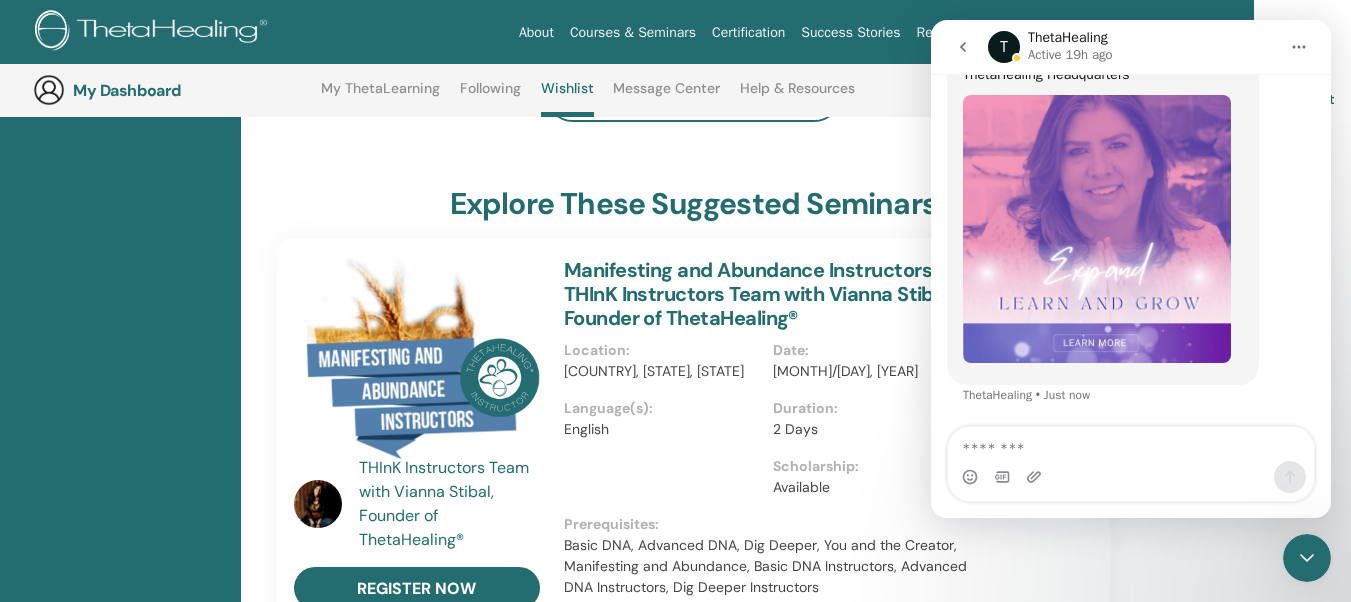 click 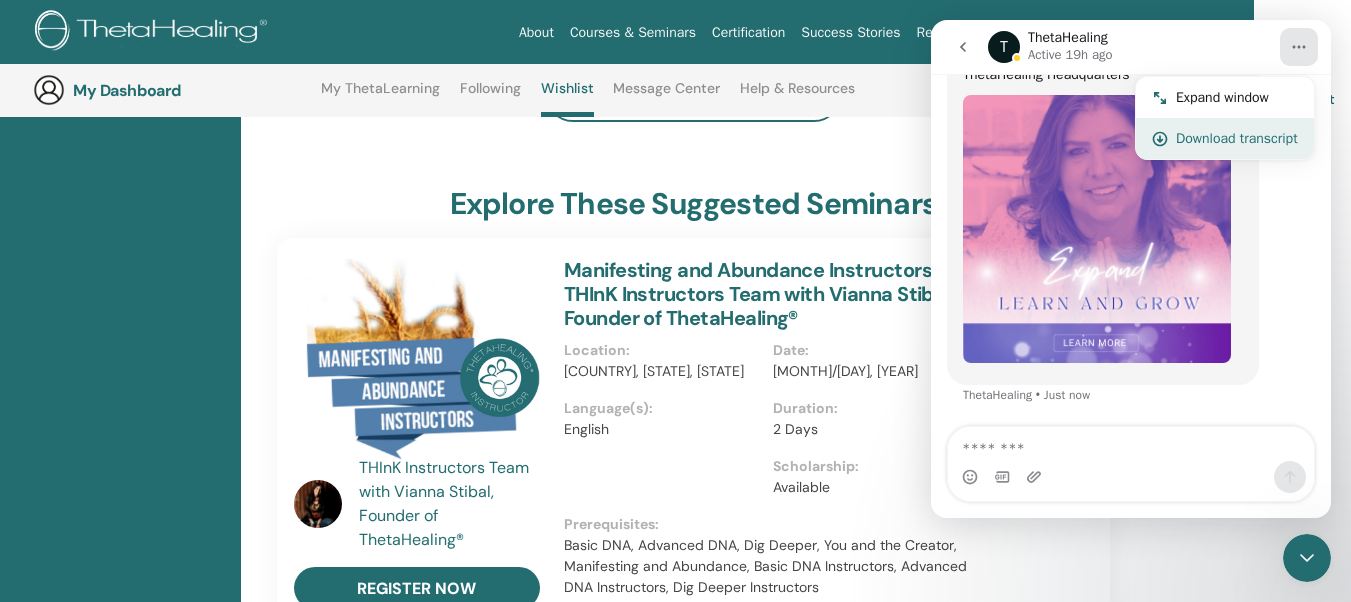 click on "Download transcript" at bounding box center (1237, 138) 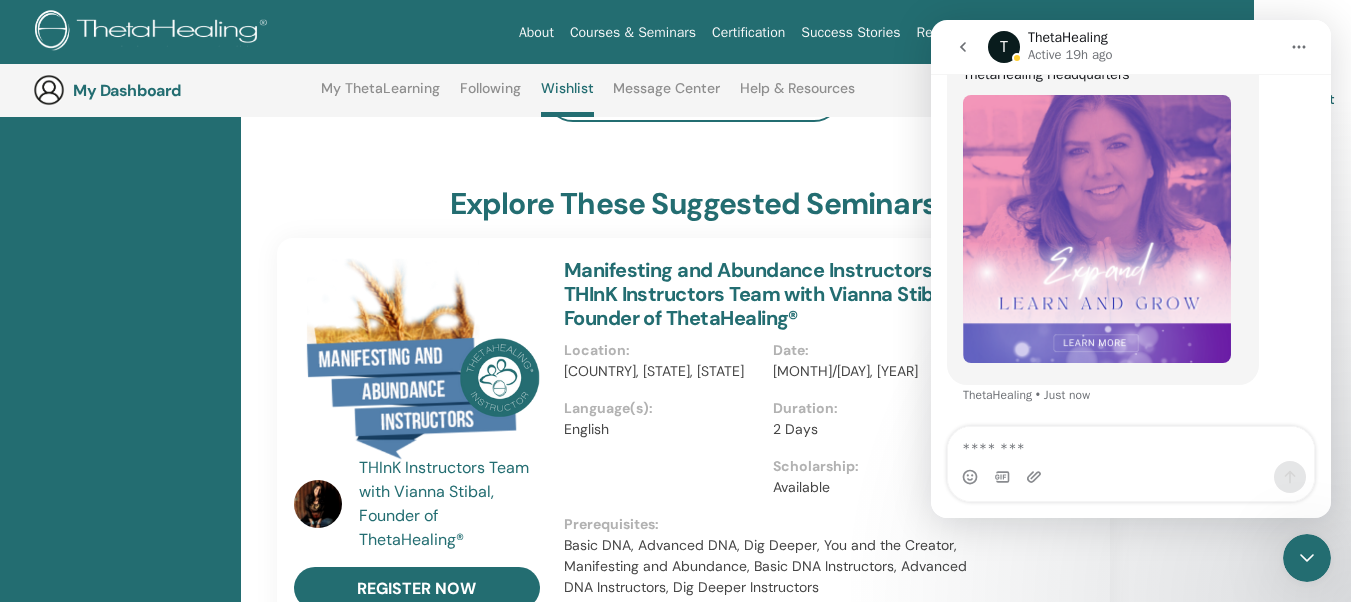 click 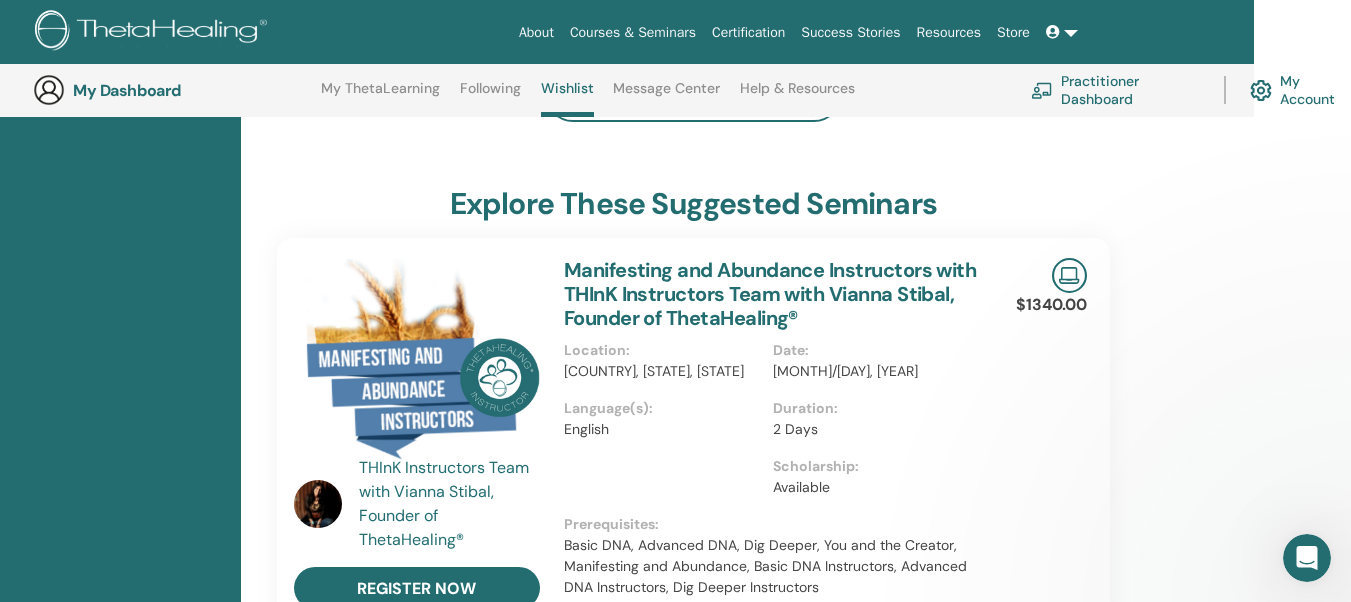 scroll, scrollTop: 0, scrollLeft: 0, axis: both 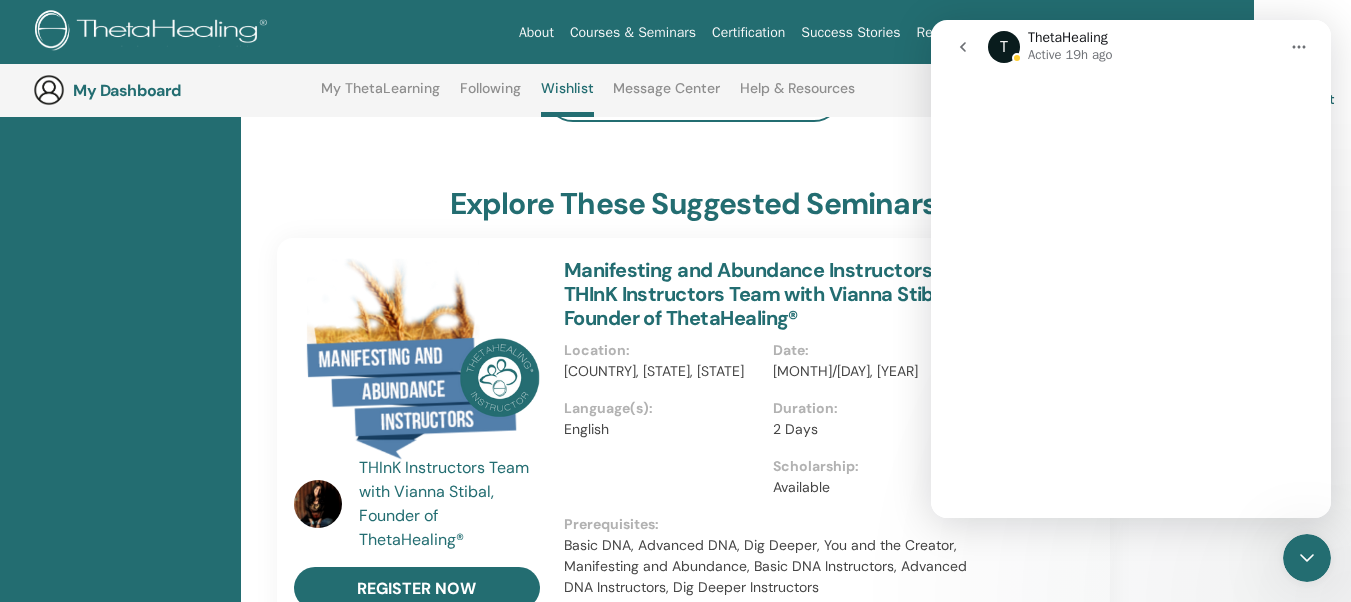 click 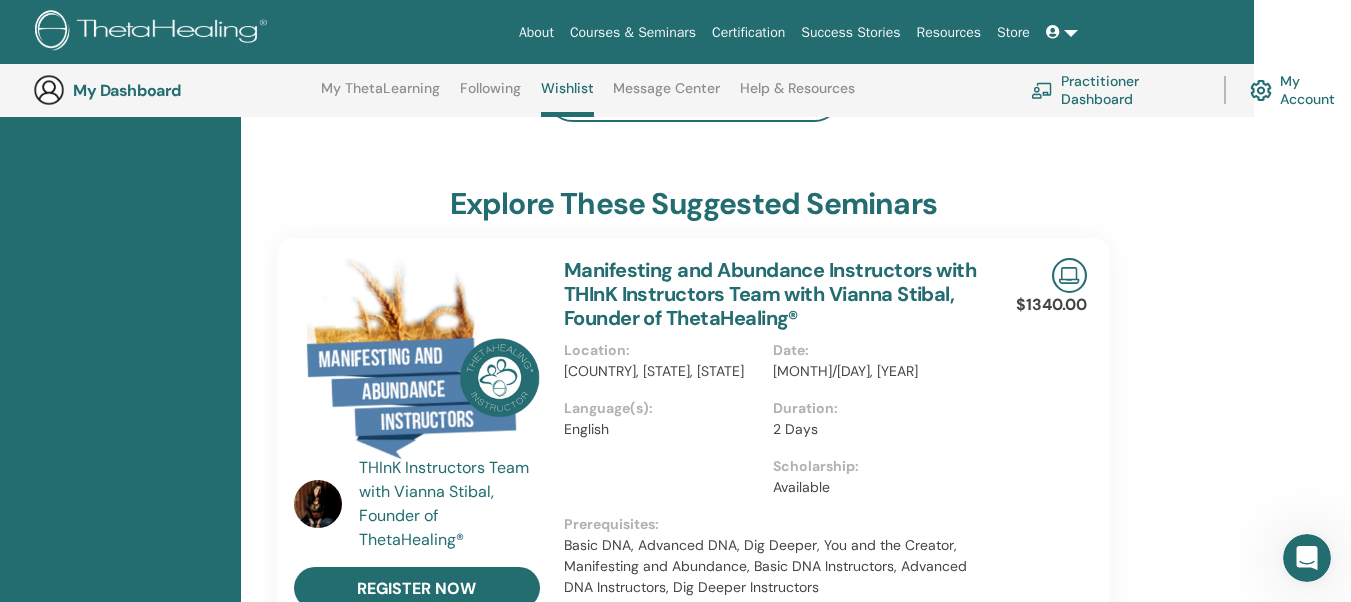 scroll, scrollTop: 1220, scrollLeft: 0, axis: vertical 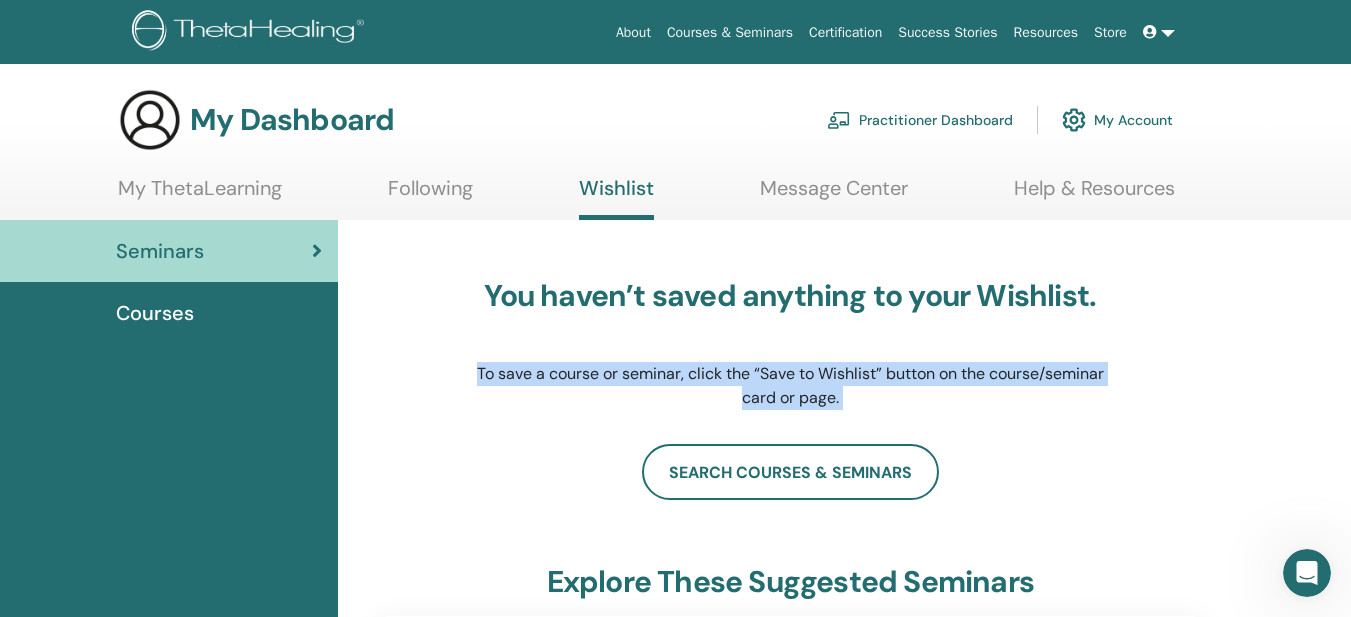 click on "Courses" at bounding box center [155, 313] 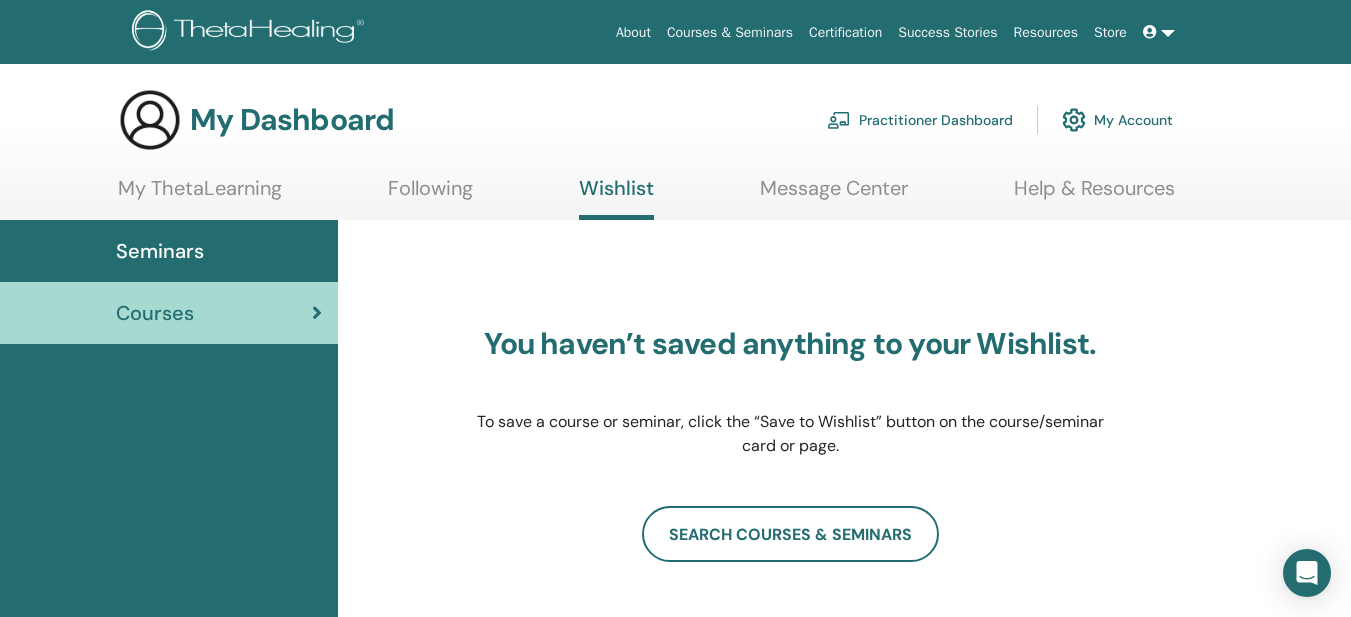 scroll, scrollTop: 0, scrollLeft: 0, axis: both 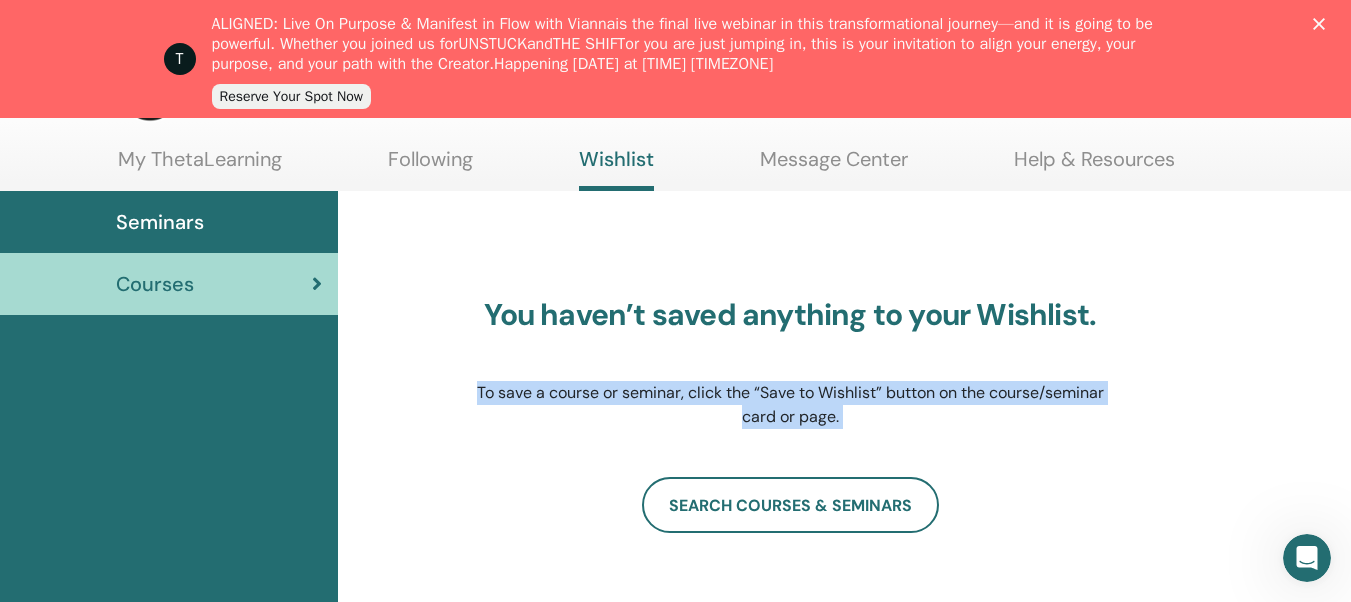 click on "About
Courses & Seminars
Certification
Success Stories
Resources
Store
IM [FIRST] [LAST] My ThetaLearning My ThetaHealers My Seminars Wishlist Become a Practitioner Notifications 3 Messages My Theta Account Support Logout
My Dashboard" at bounding box center [675, 101] 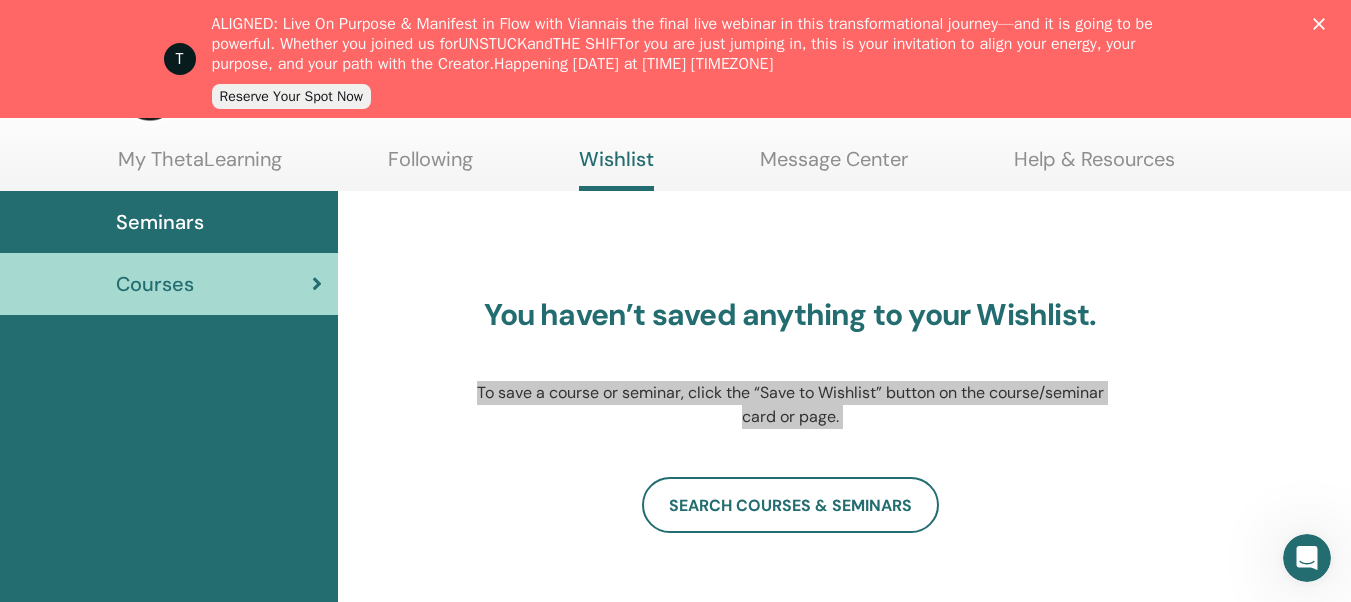 click on "T ALIGNED:    Live On Purpose & Manifest in Flow with [FIRST]  is the final live webinar in this transformational journey—and it is going to be powerful. Whether you joined us for  UNSTUCK  and  THE SHIFT  or you are just jumping in, this is your invitation to align your energy, your purpose, and your path with the Creator.  Happening [DATE] at [TIME] [TIMEZONE] Reserve Your Spot Now" at bounding box center [675, 59] 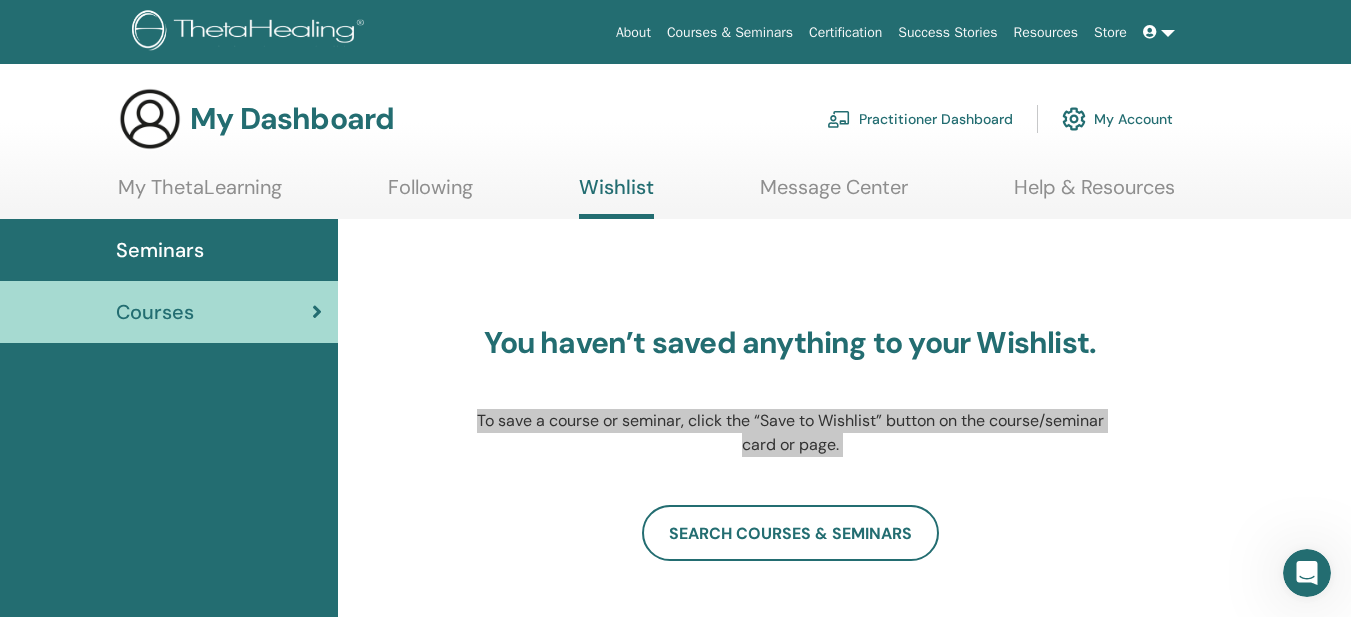 scroll, scrollTop: 0, scrollLeft: 0, axis: both 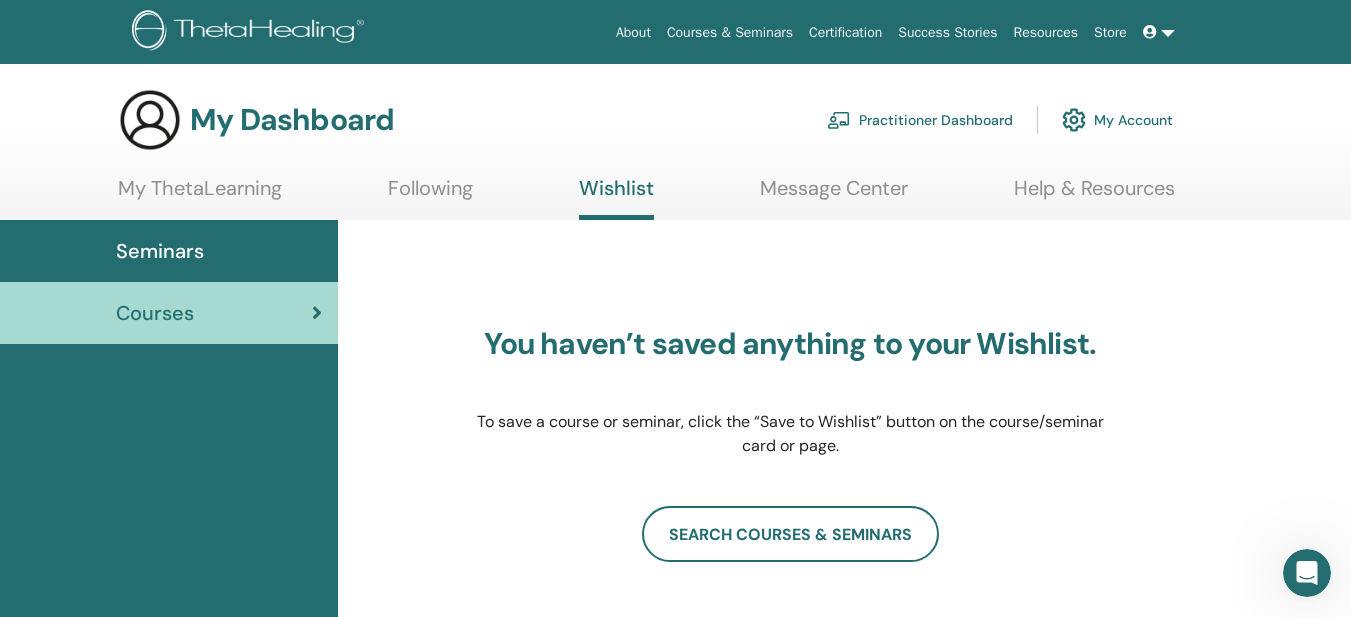 drag, startPoint x: 206, startPoint y: 172, endPoint x: 206, endPoint y: 189, distance: 17 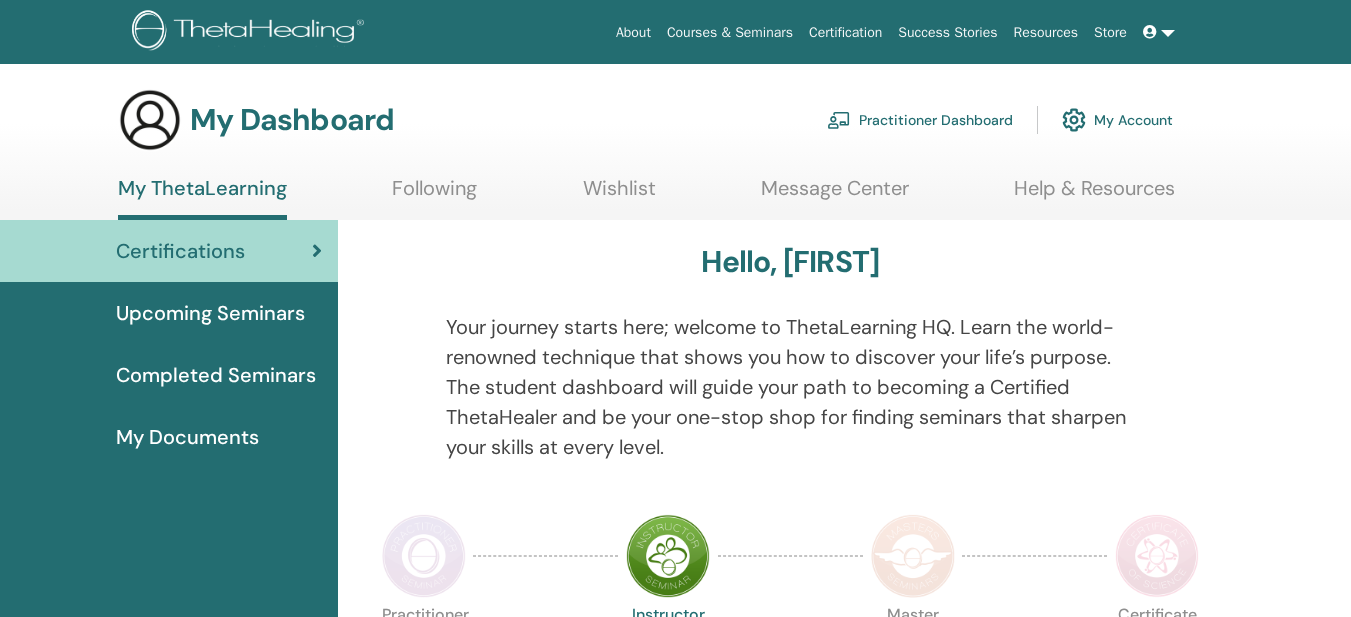scroll, scrollTop: 0, scrollLeft: 0, axis: both 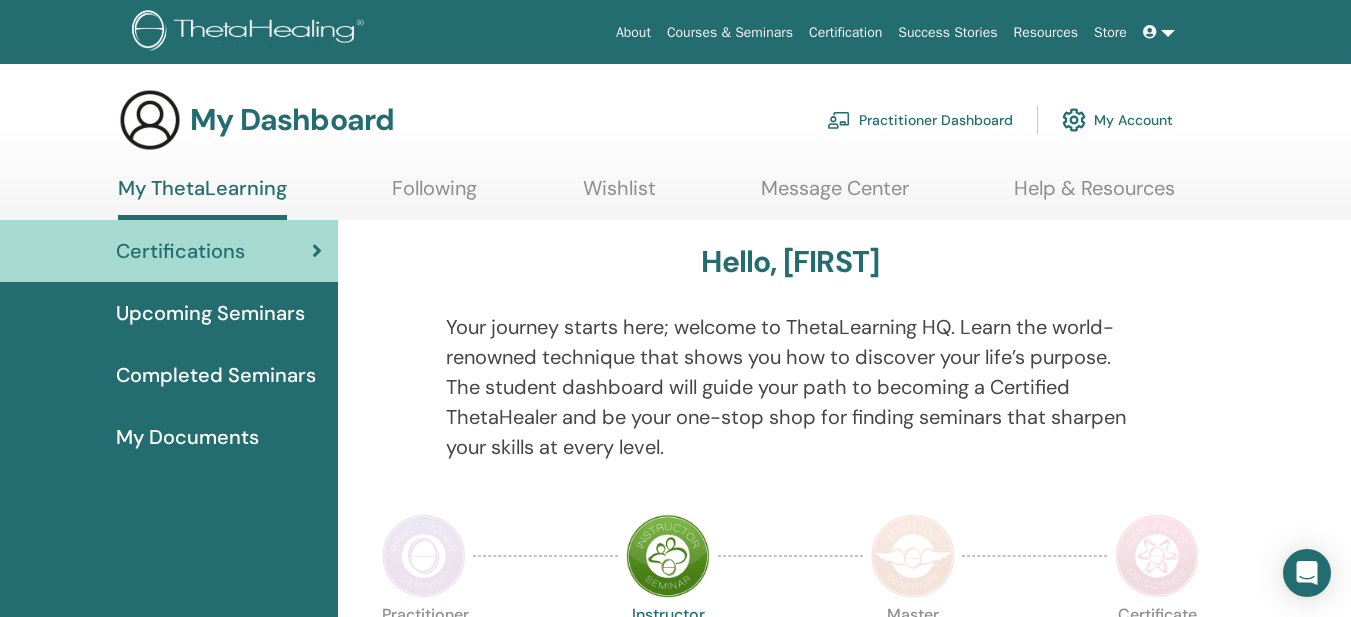click on "Completed Seminars" at bounding box center [216, 375] 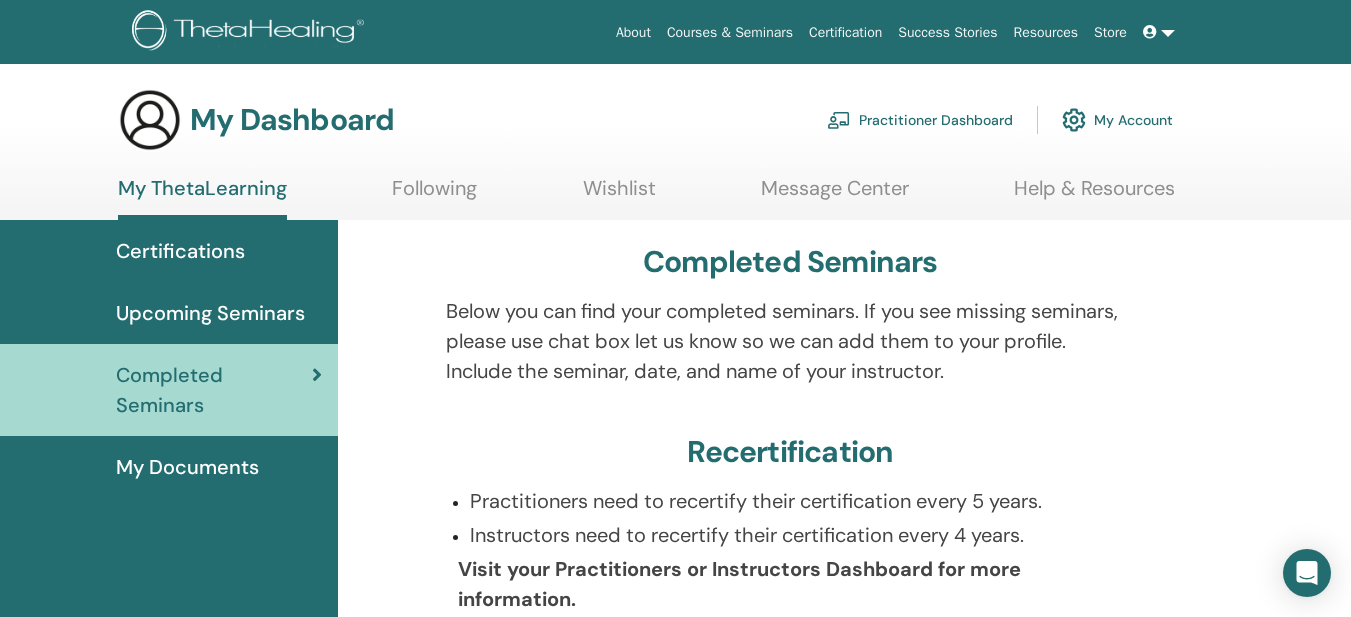scroll, scrollTop: 0, scrollLeft: 0, axis: both 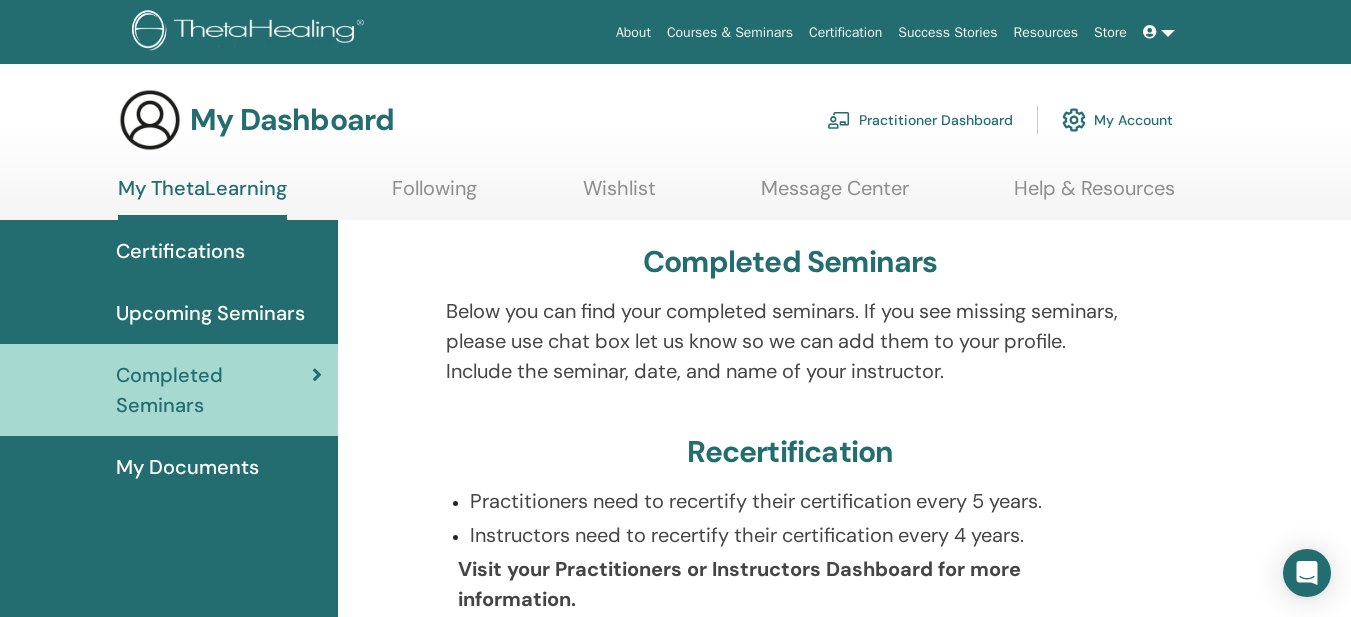 click on "My ThetaLearning" at bounding box center [202, 198] 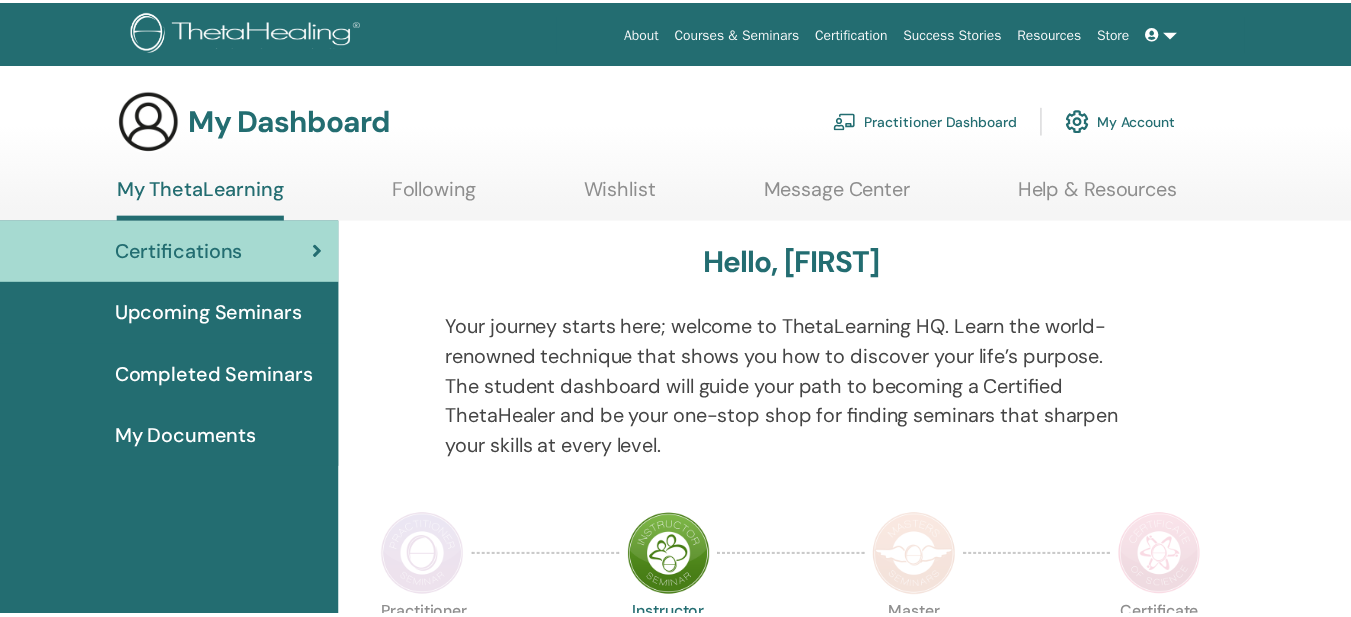 scroll, scrollTop: 0, scrollLeft: 0, axis: both 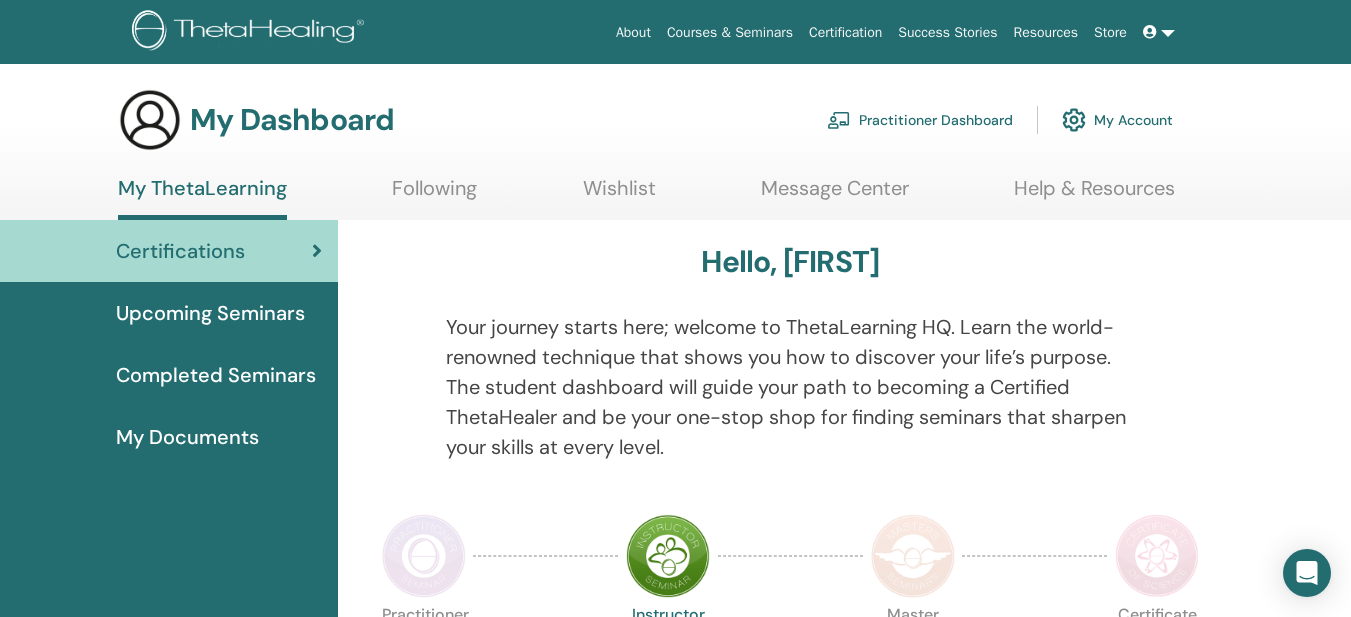 click on "Help & Resources" at bounding box center [1094, 195] 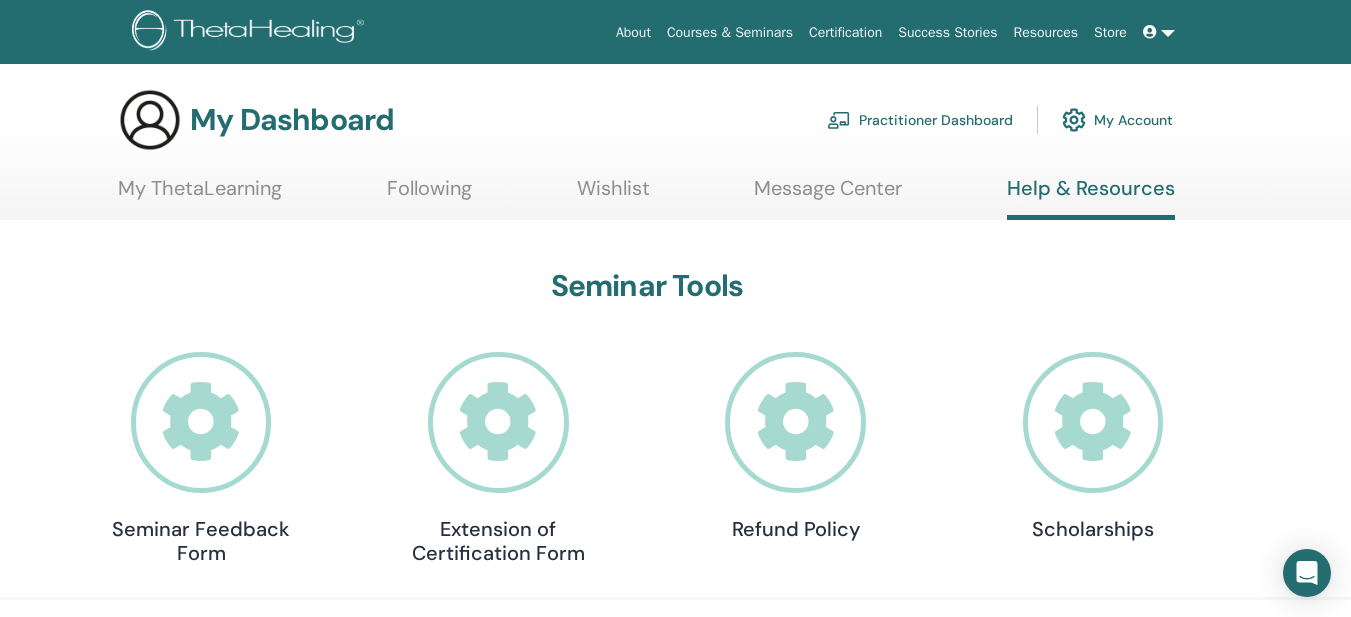 scroll, scrollTop: 0, scrollLeft: 0, axis: both 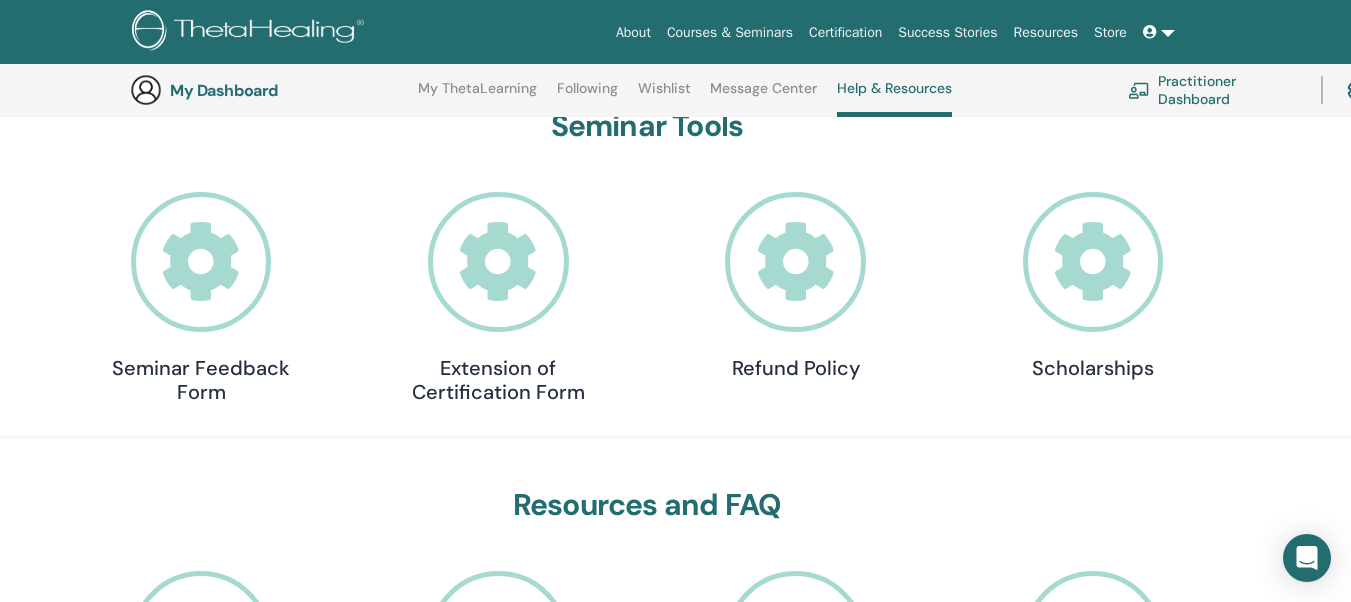 click on "About
Courses & Seminars
Certification
Success Stories
Resources
Store
IM [NAME] My ThetaLearning My ThetaHealers My Seminars Wishlist Become a Practitioner Notifications 3 Messages My Theta Account Support Logout
My Dashboard" at bounding box center (675, 88) 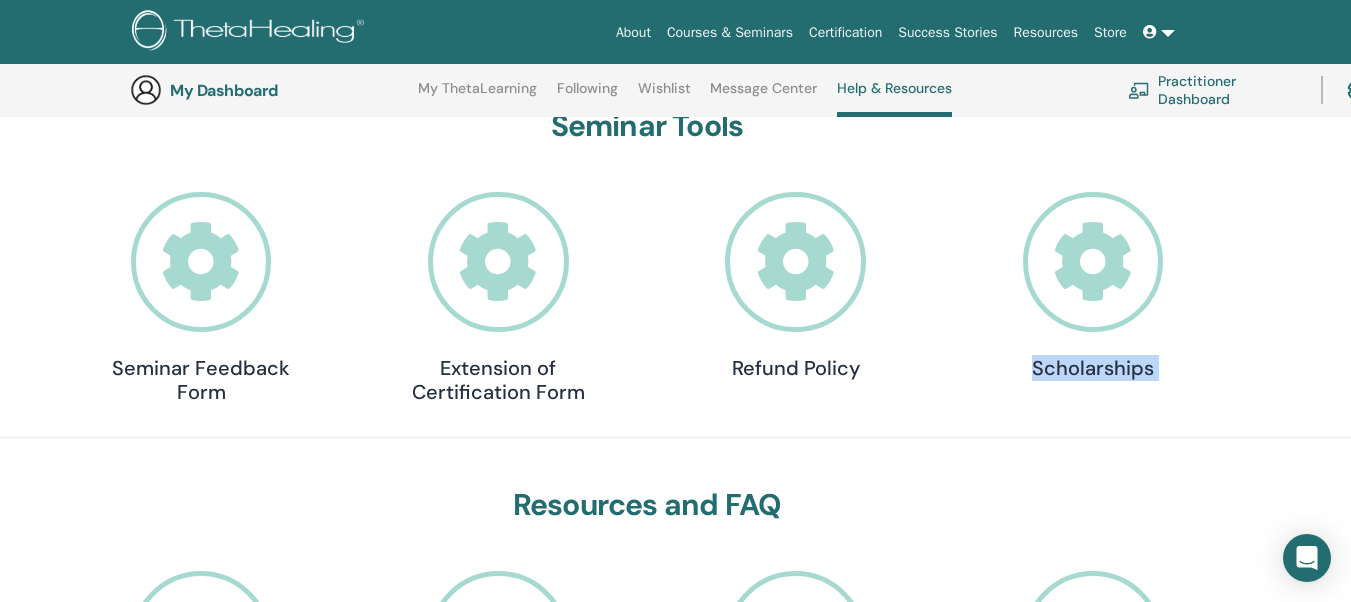 click on "About
Courses & Seminars
Certification
Success Stories
Resources
Store
IM [NAME] My ThetaLearning My ThetaHealers My Seminars Wishlist Become a Practitioner Notifications 3 Messages My Theta Account Support Logout
My Dashboard" at bounding box center [675, 88] 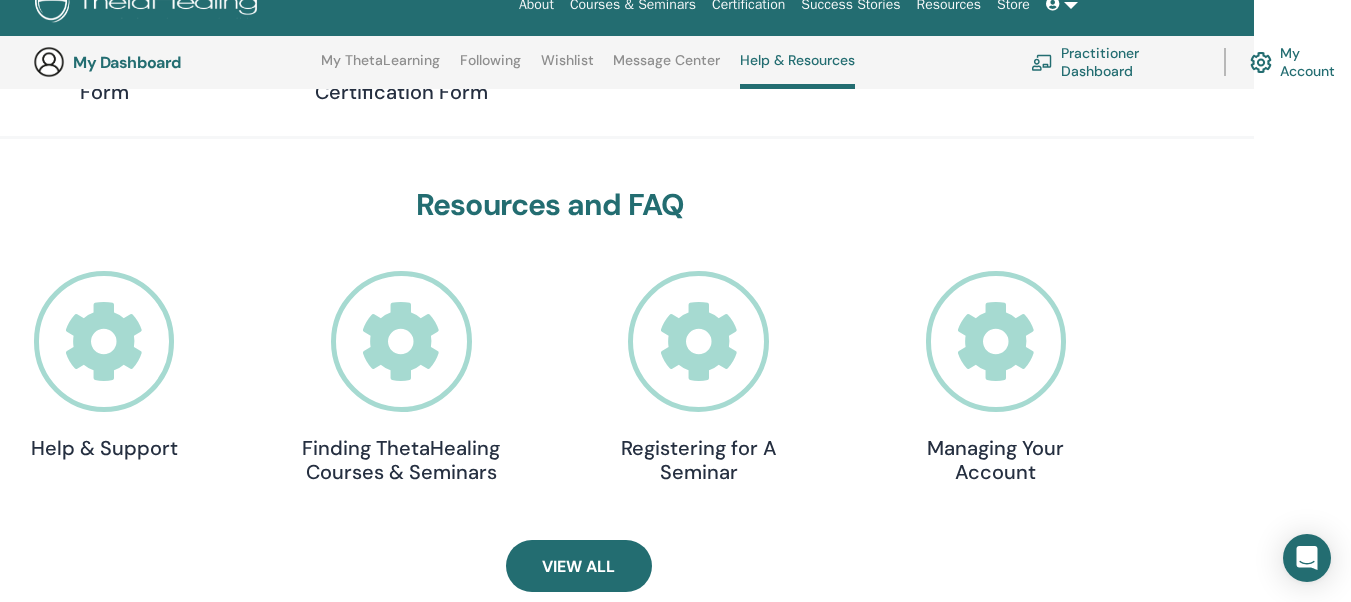 click on "About
Courses & Seminars
Certification
Success Stories
Resources
Store
IM [NAME] My ThetaLearning My ThetaHealers My Seminars Wishlist Become a Practitioner Notifications 3 Messages My Theta Account Support Logout
My Dashboard" at bounding box center (578, -212) 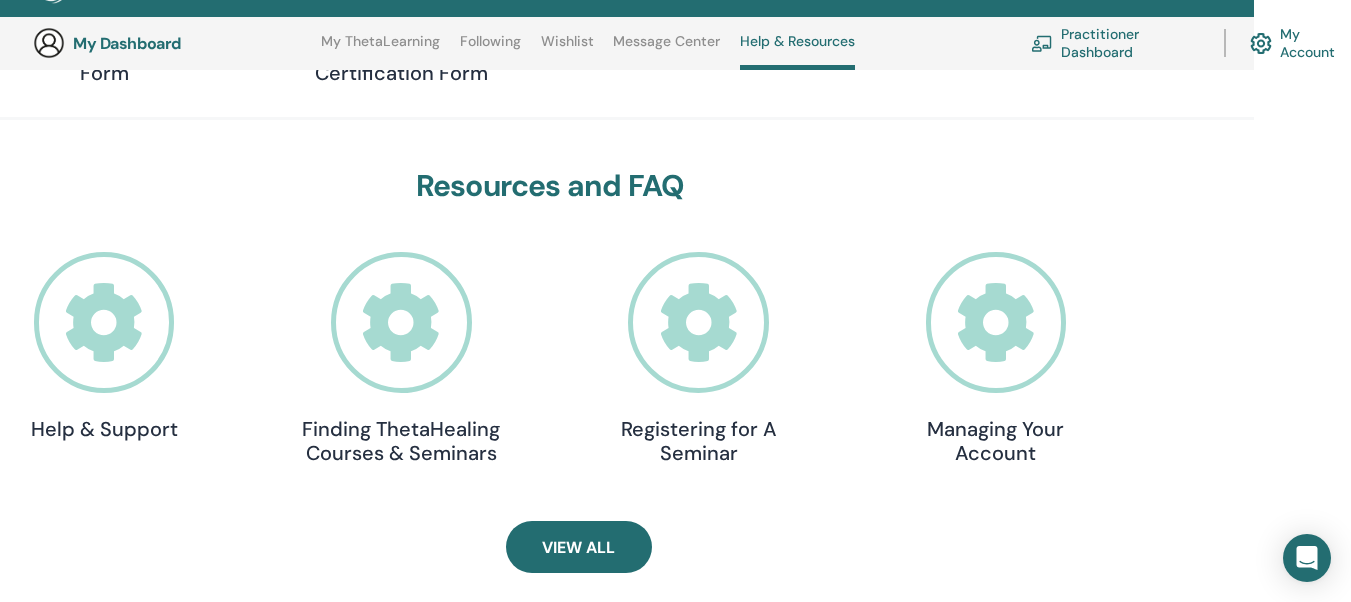scroll, scrollTop: 793, scrollLeft: 97, axis: both 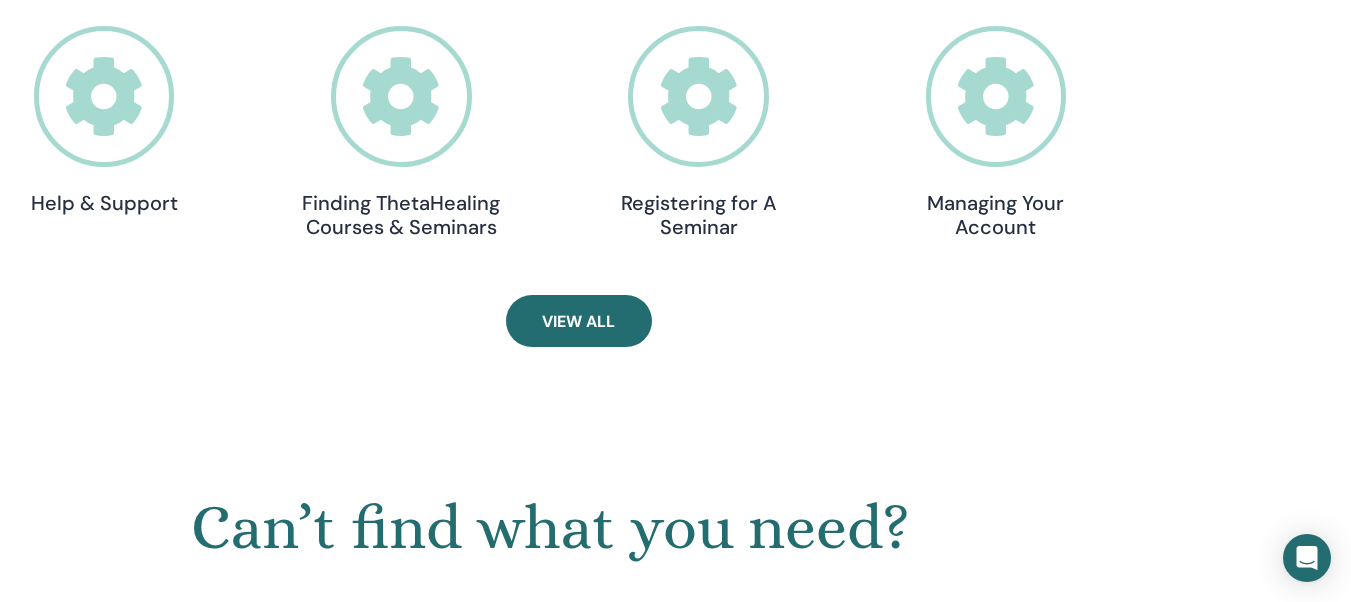 click on "About
Courses & Seminars
Certification
Success Stories
Resources
Store
IM [NAME] My ThetaLearning My ThetaHealers My Seminars Wishlist Become a Practitioner Notifications 3 Messages My Theta Account Support Logout
My Dashboard" at bounding box center [578, -457] 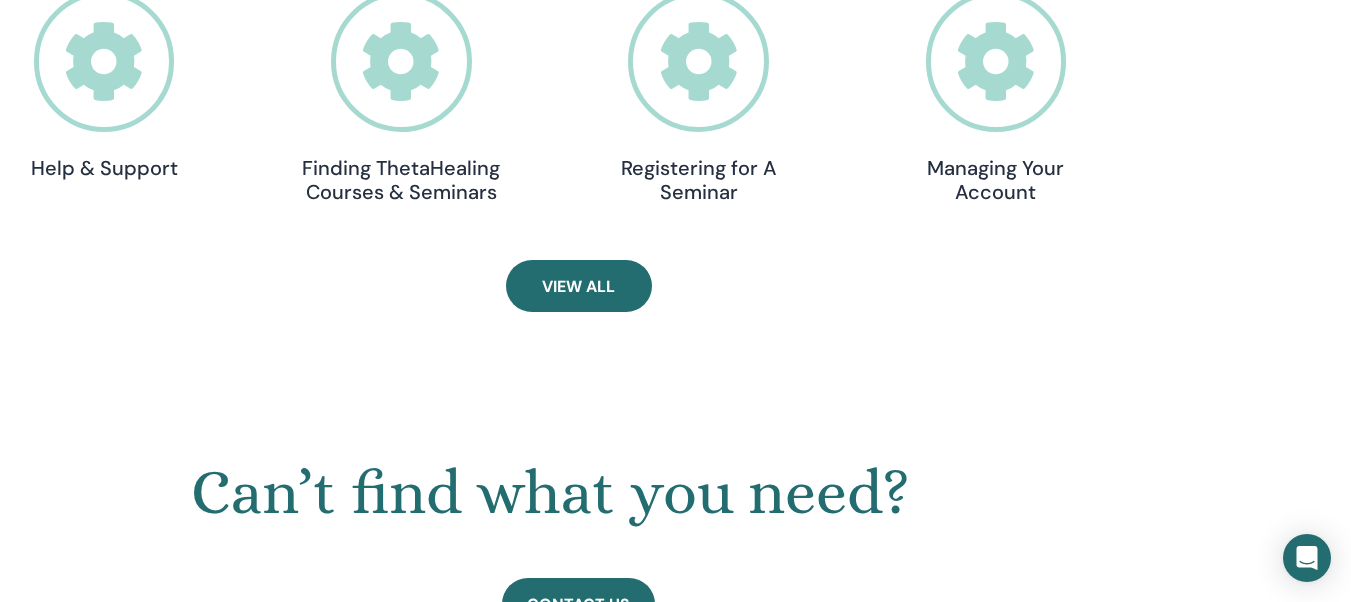 click on "About
Courses & Seminars
Certification
Success Stories
Resources
Store
IM [NAME] My ThetaLearning My ThetaHealers My Seminars Wishlist Become a Practitioner Notifications 3 Messages My Theta Account Support Logout
My Dashboard" at bounding box center [578, -492] 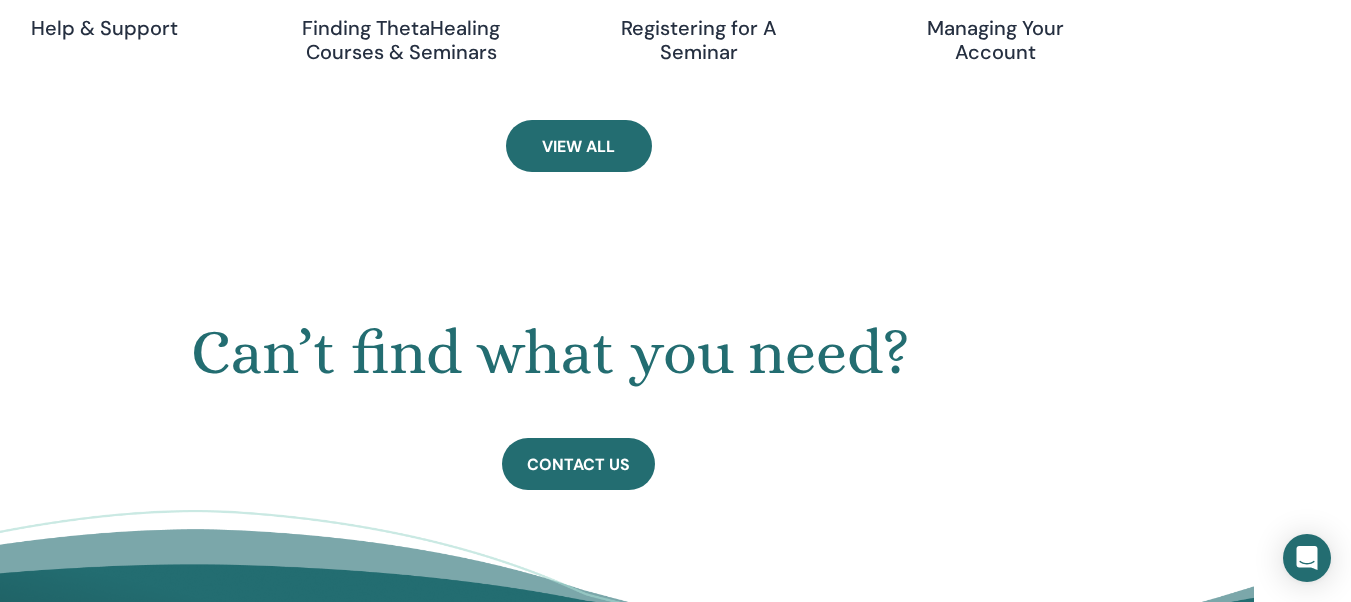 click on "About
Courses & Seminars
Certification
Success Stories
Resources
Store
IM [NAME] My ThetaLearning My ThetaHealers My Seminars Wishlist Become a Practitioner Notifications 3 Messages My Theta Account Support Logout
My Dashboard" at bounding box center [578, -632] 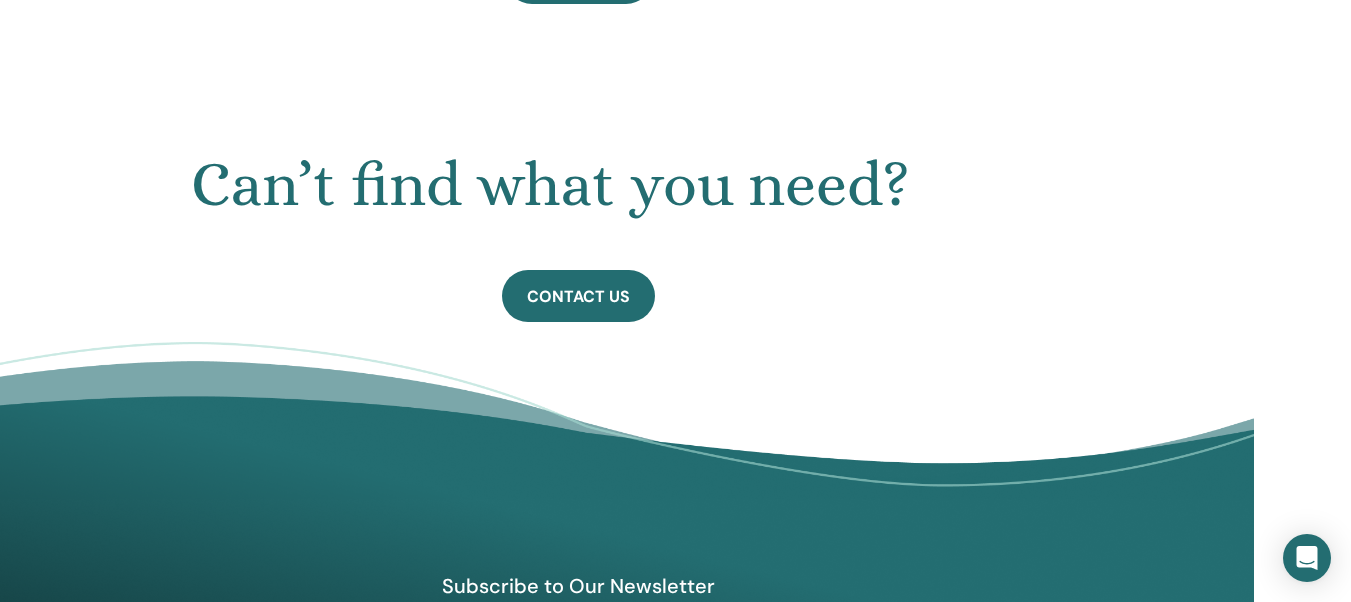click on "About
Courses & Seminars
Certification
Success Stories
Resources
Store
IM [NAME] My ThetaLearning My ThetaHealers My Seminars Wishlist Become a Practitioner Notifications 3 Messages My Theta Account Support Logout
My Dashboard" at bounding box center (578, -800) 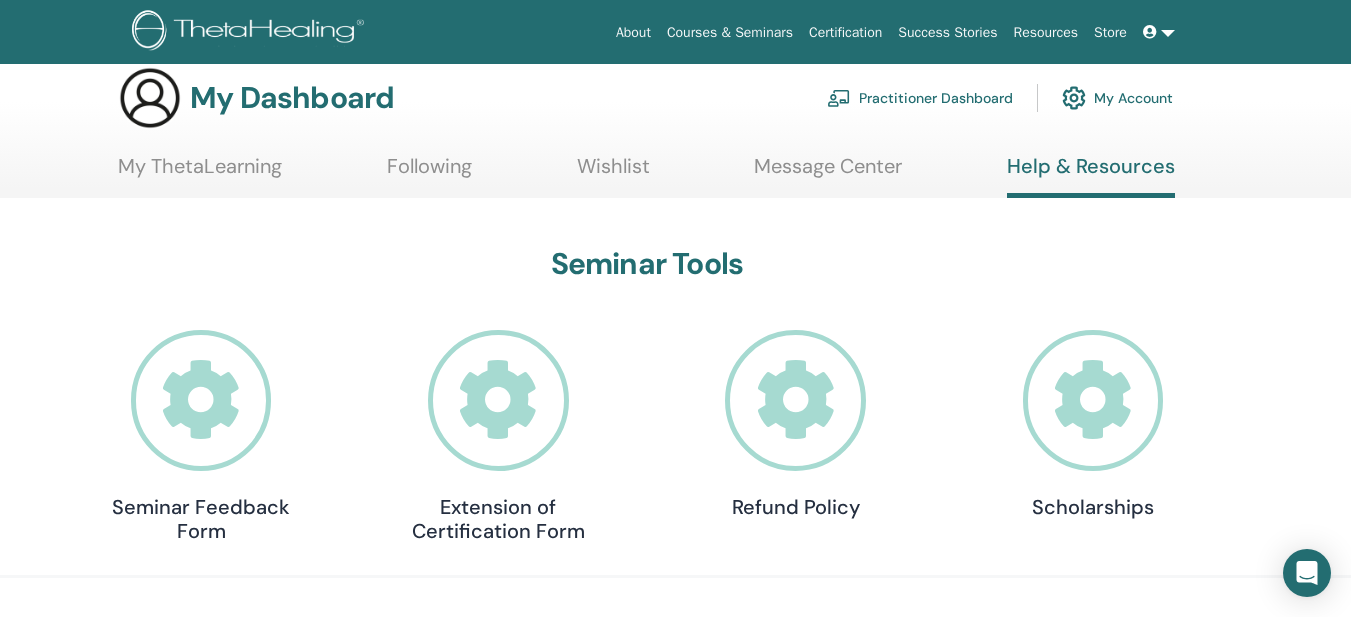 scroll, scrollTop: 0, scrollLeft: 0, axis: both 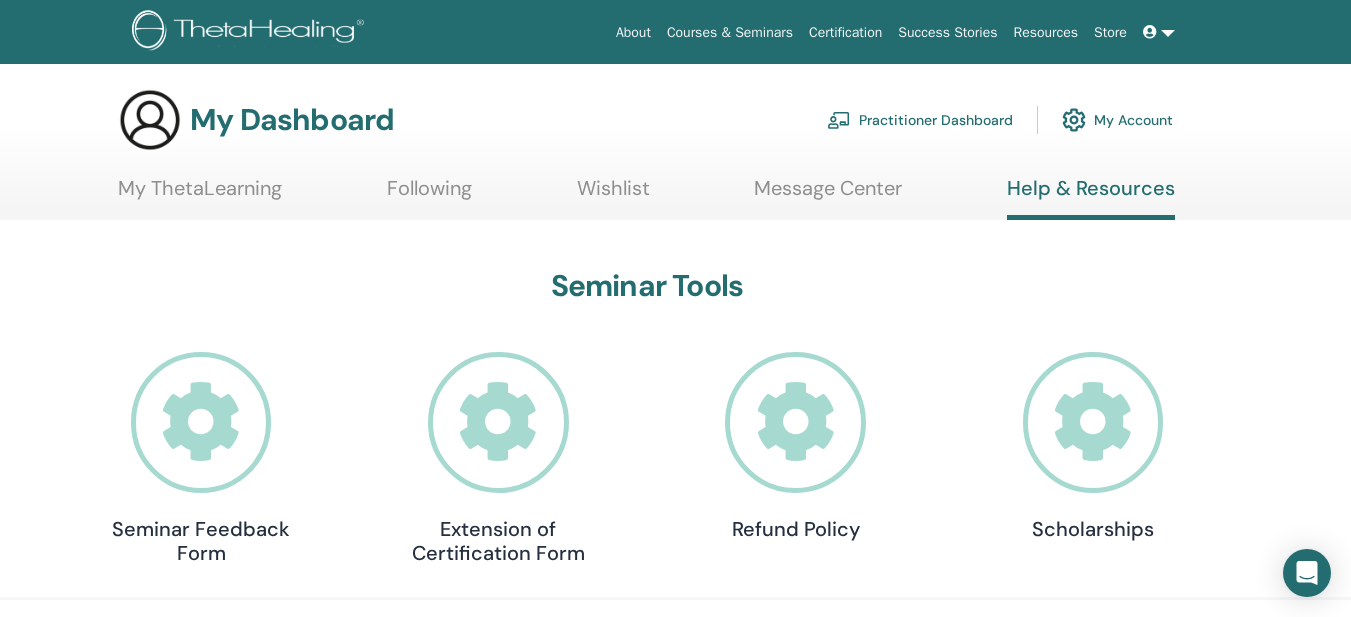 click on "Courses & Seminars" at bounding box center [730, 32] 